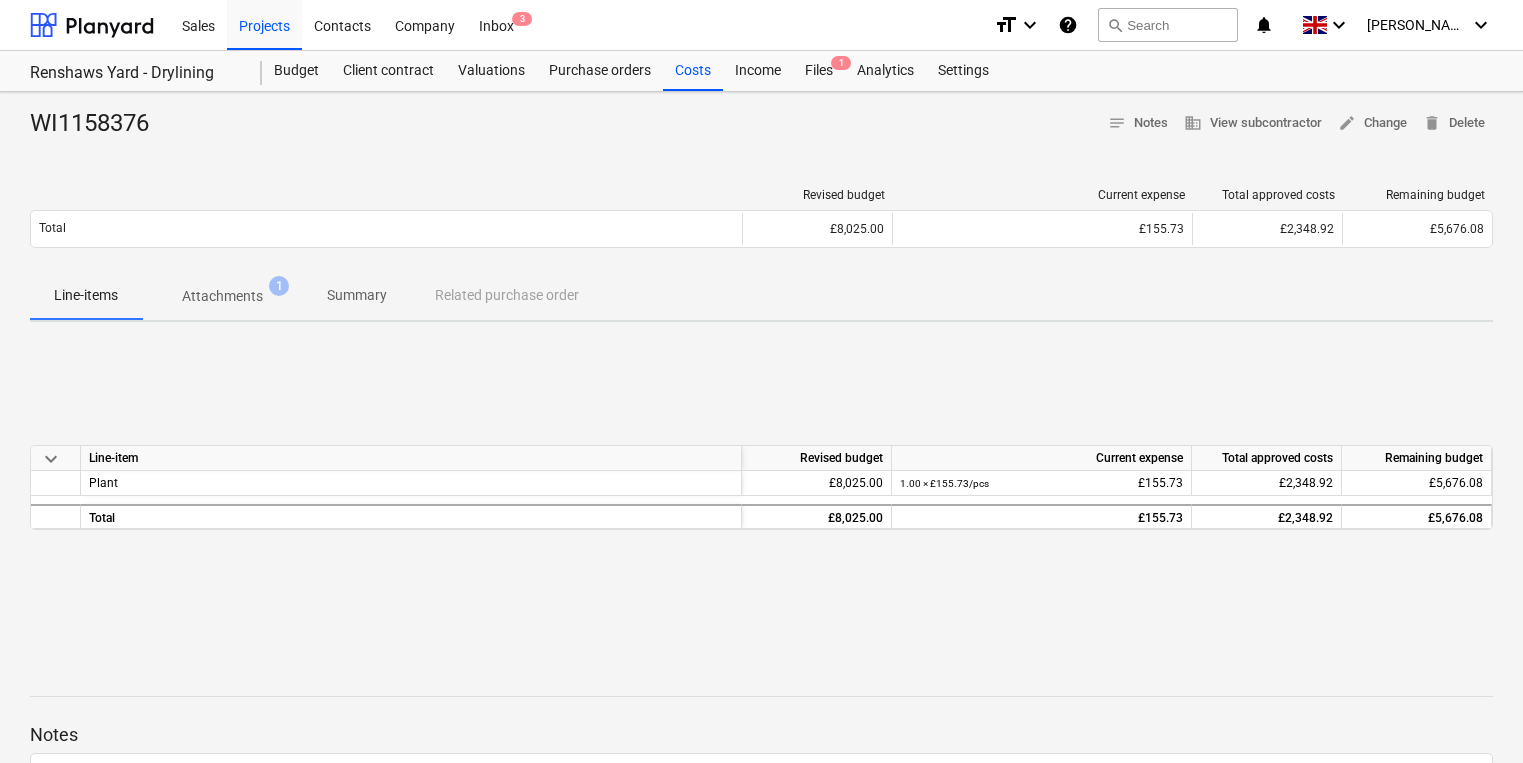 scroll, scrollTop: 0, scrollLeft: 0, axis: both 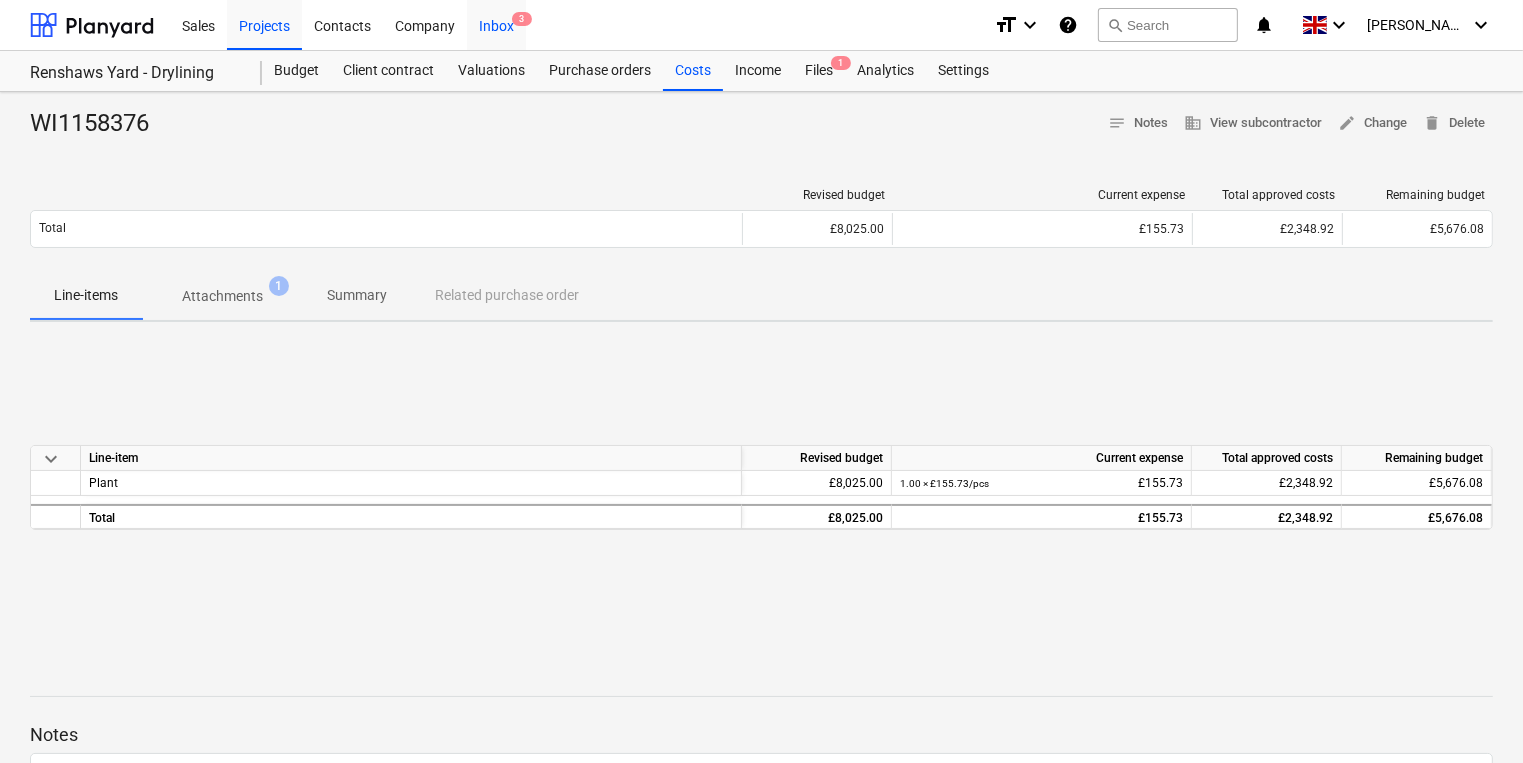 click on "Inbox 3" at bounding box center (496, 24) 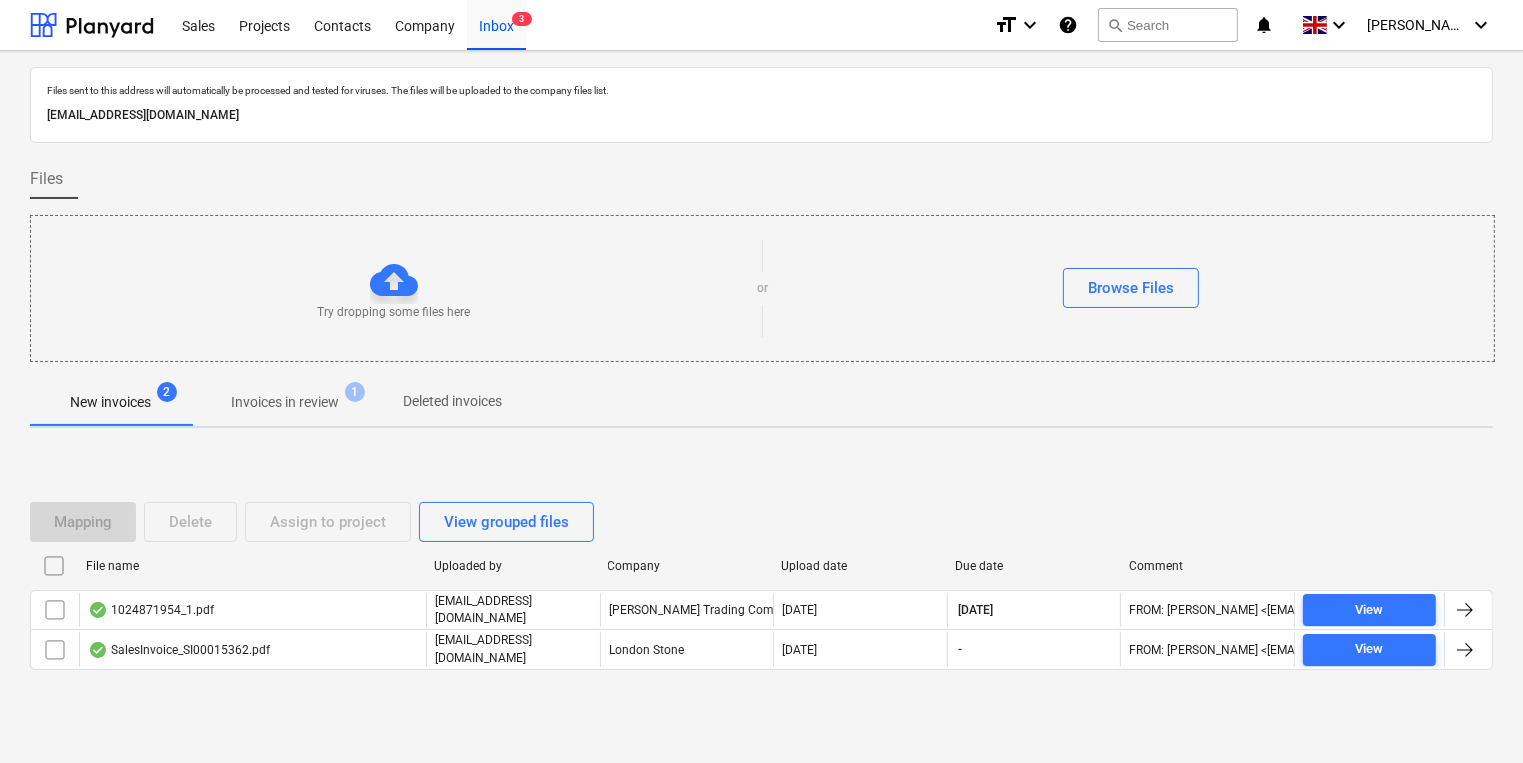 drag, startPoint x: 423, startPoint y: 117, endPoint x: 36, endPoint y: 116, distance: 387.00128 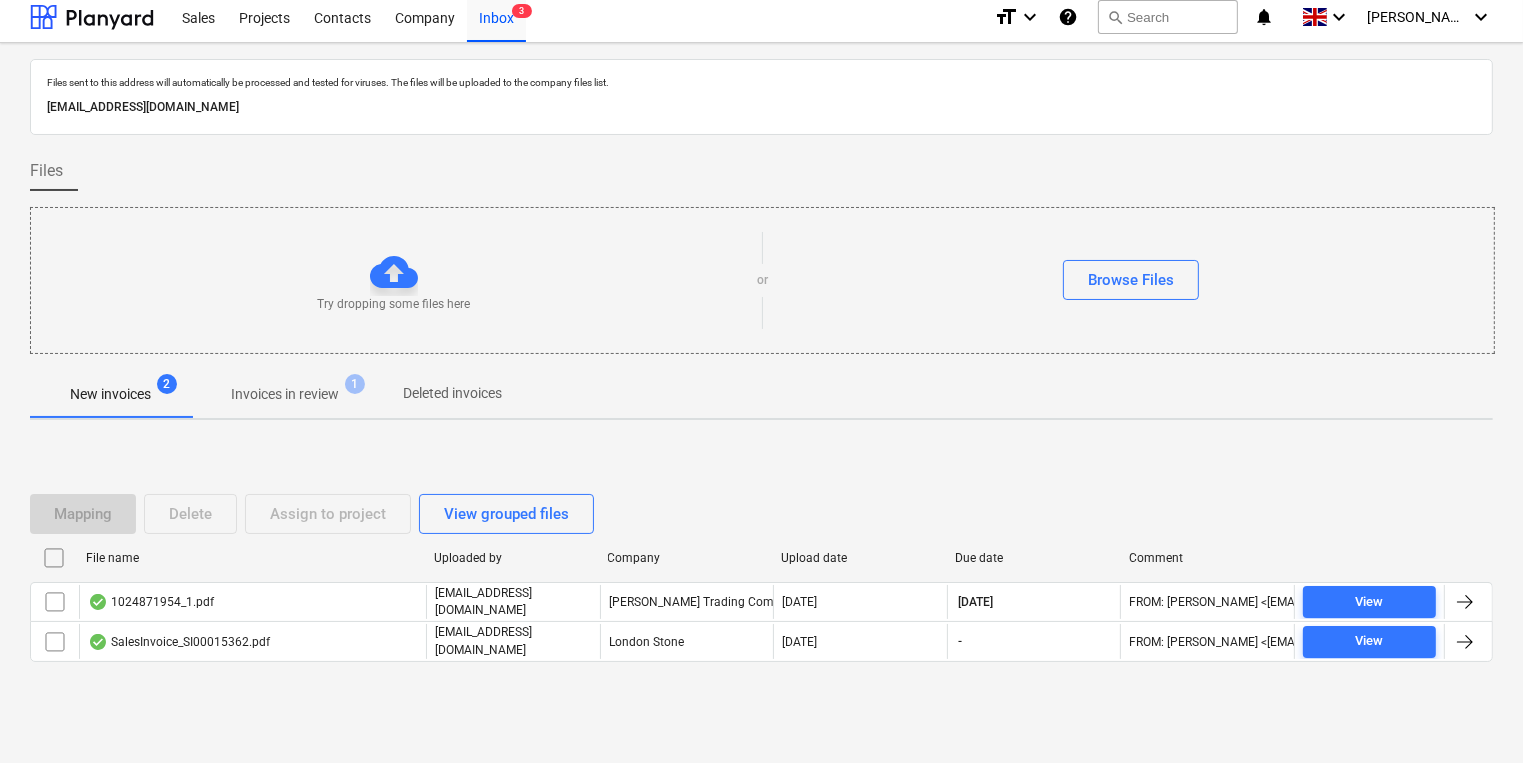 scroll, scrollTop: 11, scrollLeft: 0, axis: vertical 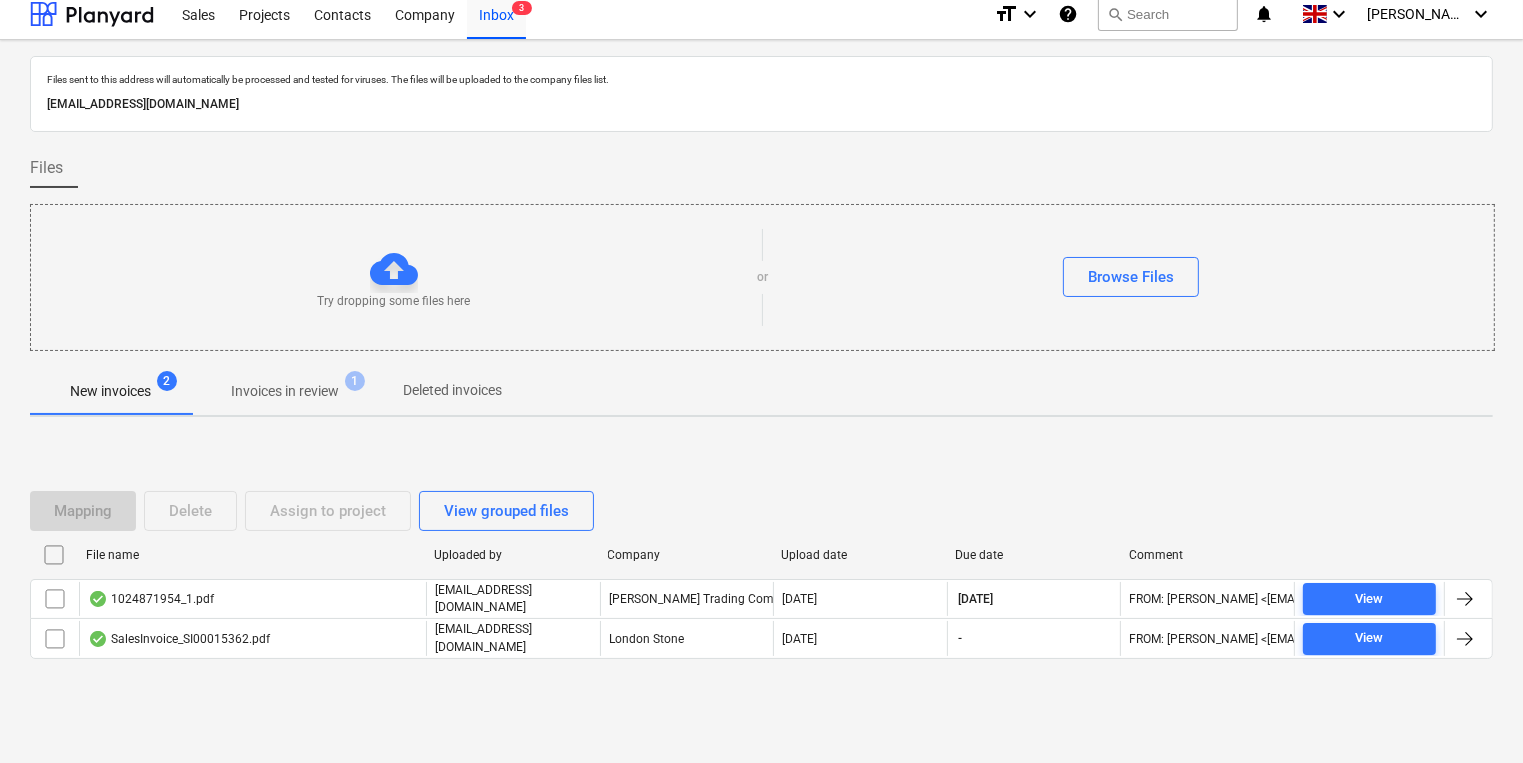click on "Invoices in review" at bounding box center (285, 391) 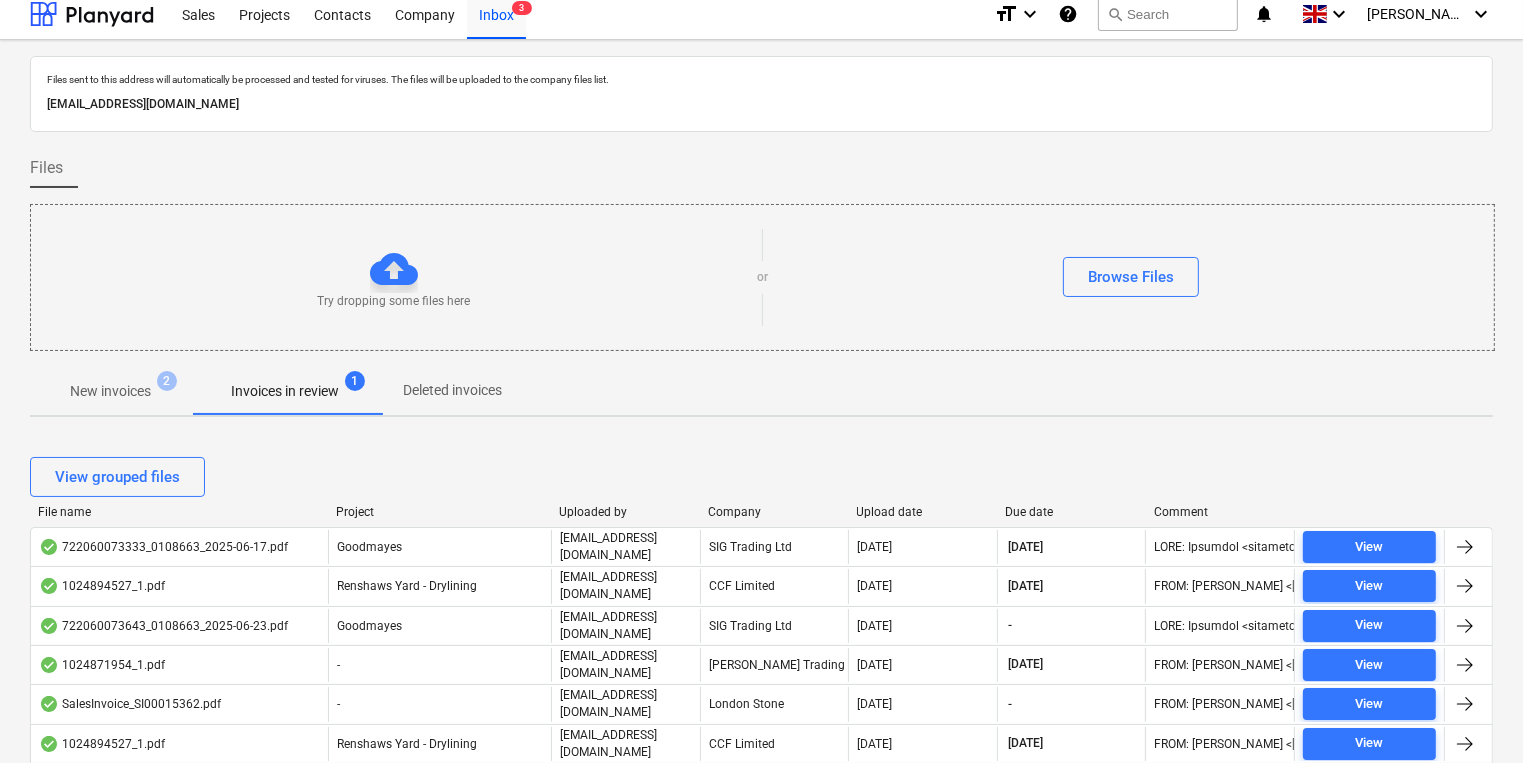 click on "Upload date" at bounding box center (923, 512) 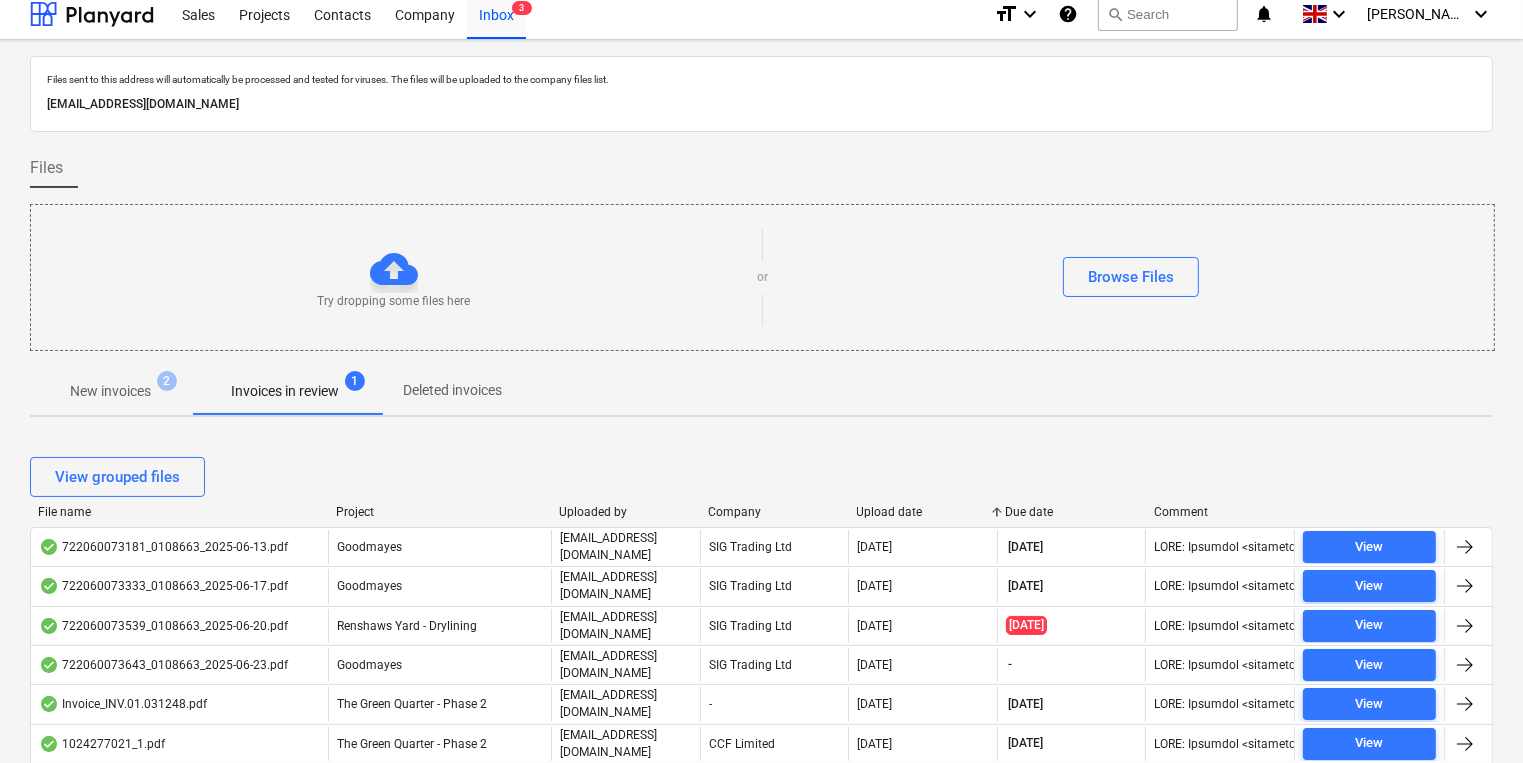 click on "Upload date" at bounding box center (923, 512) 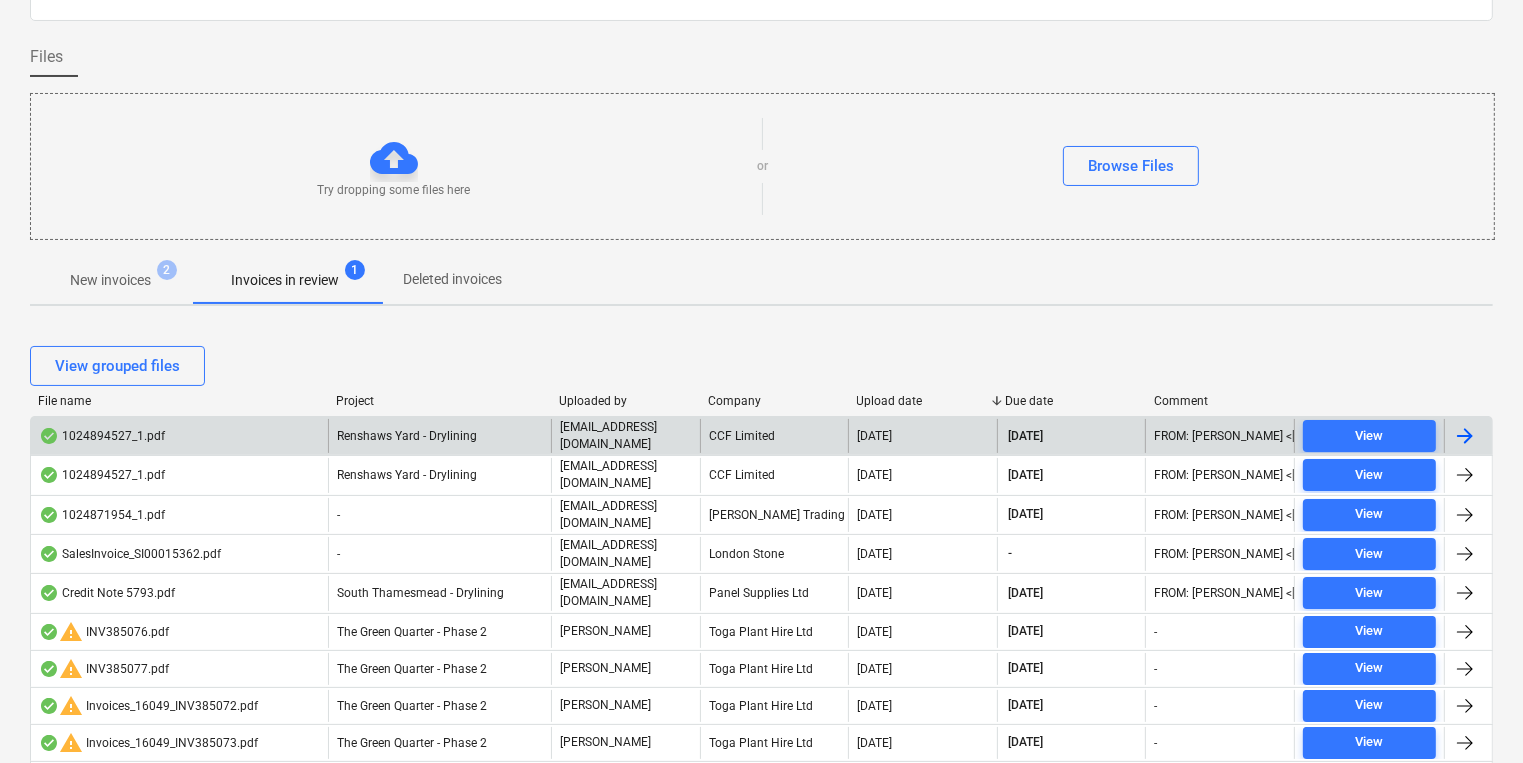 scroll, scrollTop: 171, scrollLeft: 0, axis: vertical 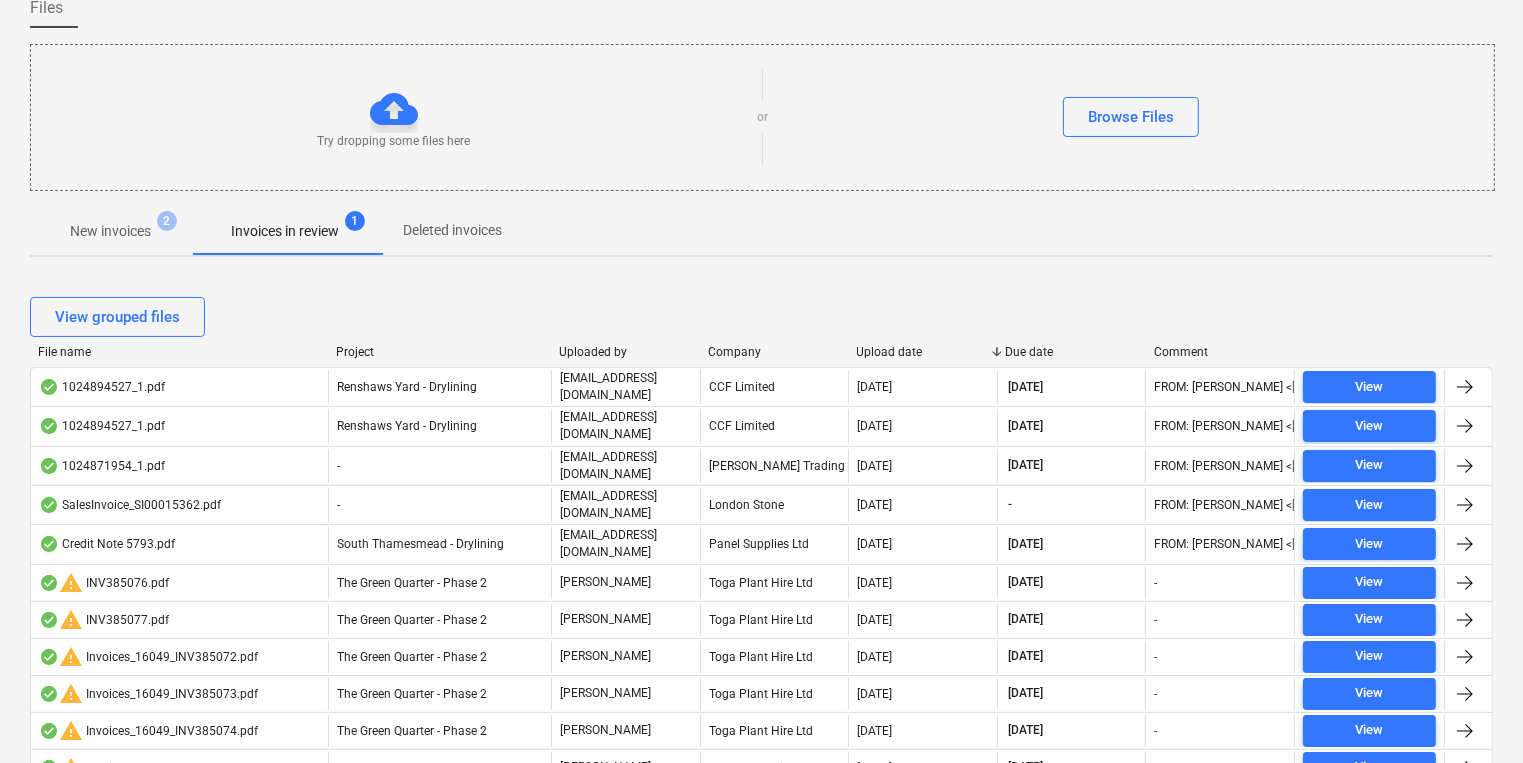click on "New invoices" at bounding box center (110, 231) 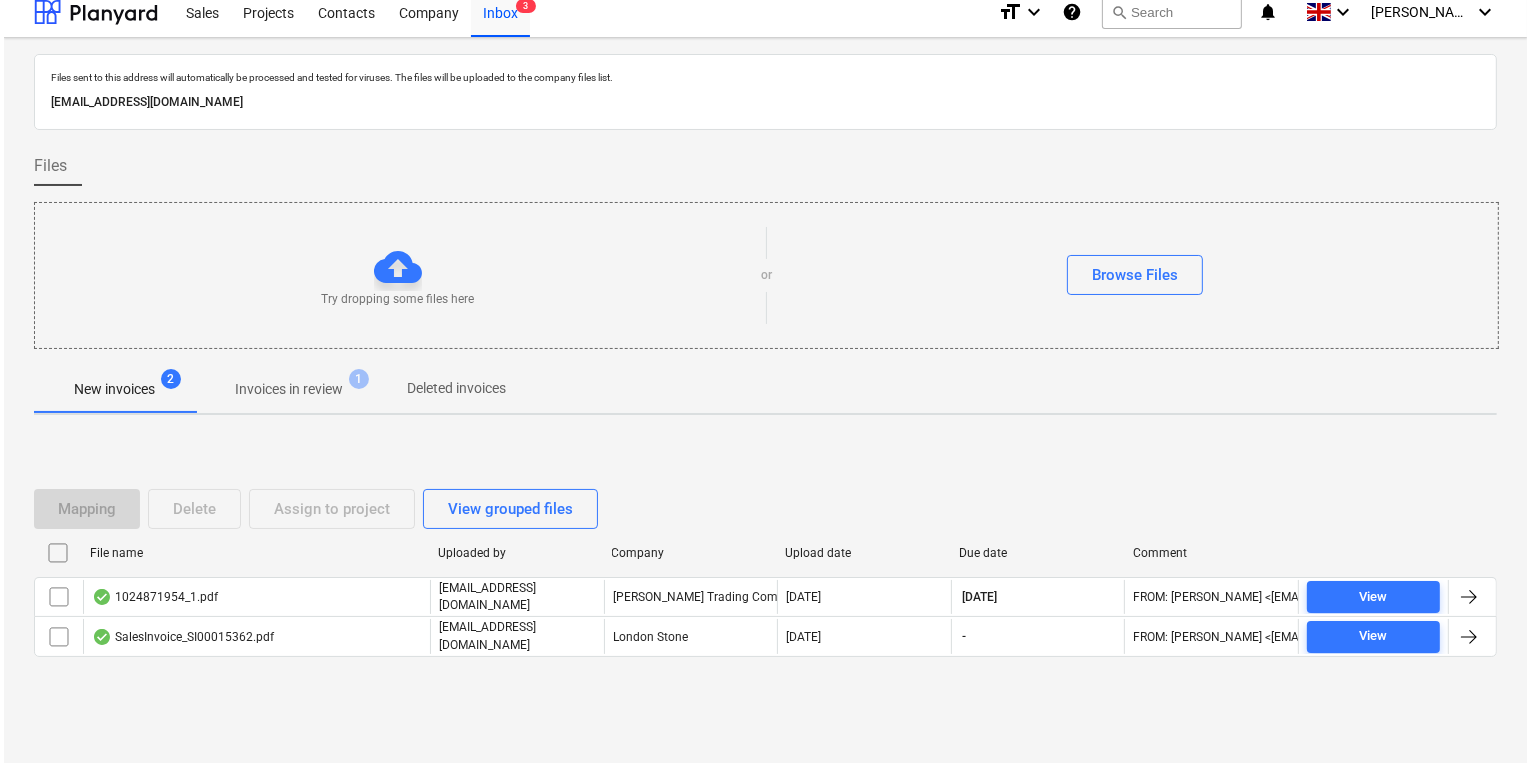 scroll, scrollTop: 11, scrollLeft: 0, axis: vertical 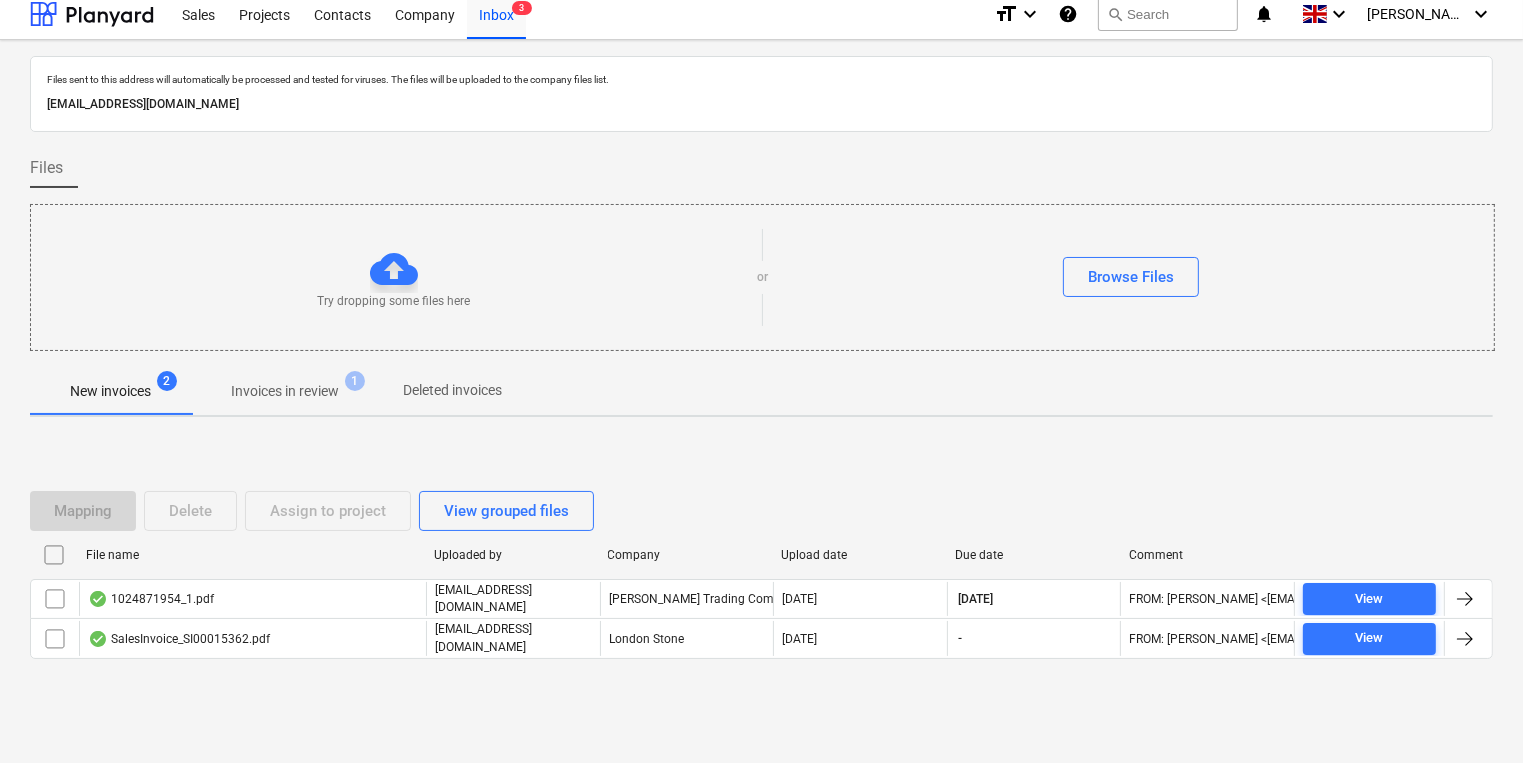 click on "Invoices in review" at bounding box center (285, 391) 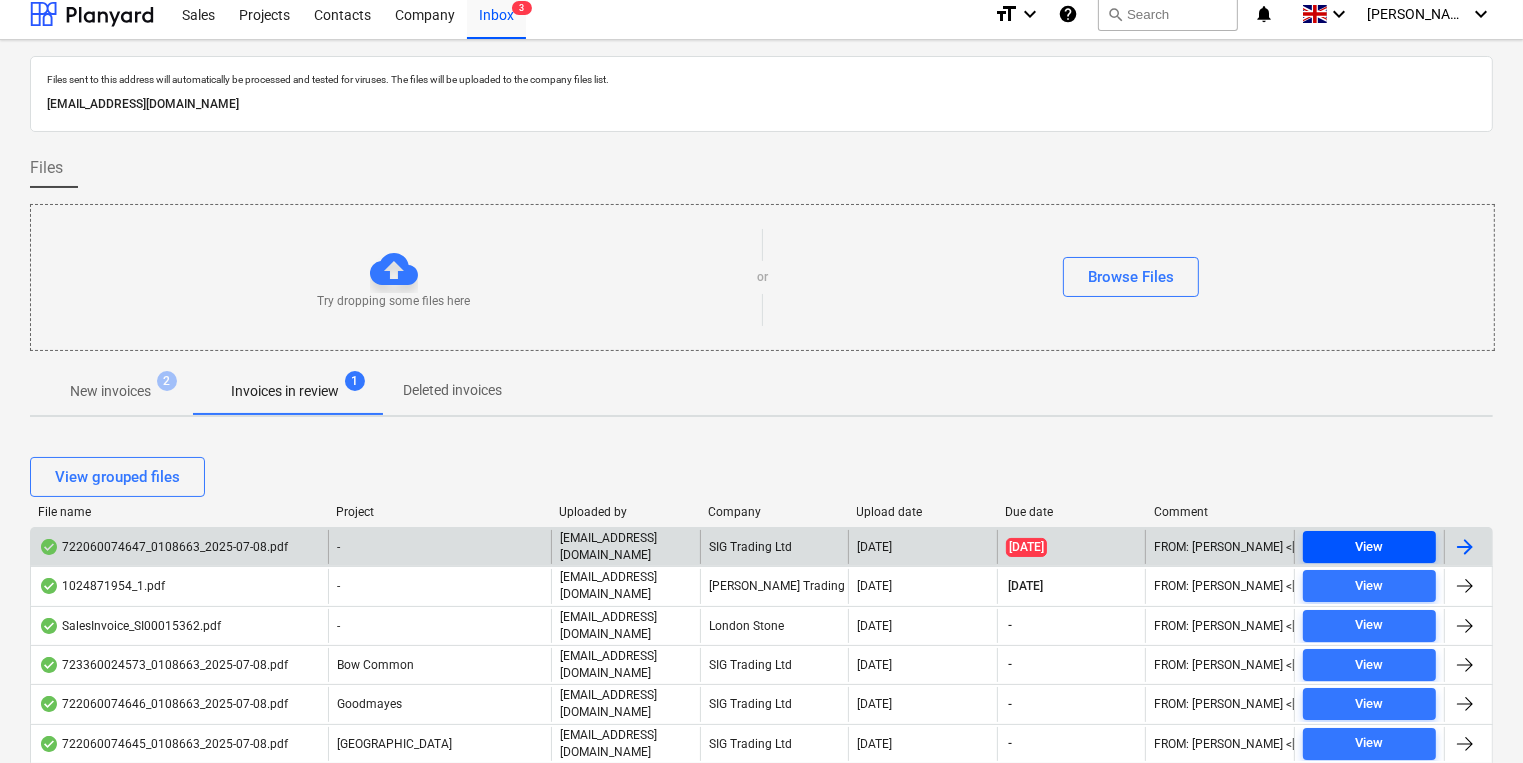 click on "View" at bounding box center [1369, 547] 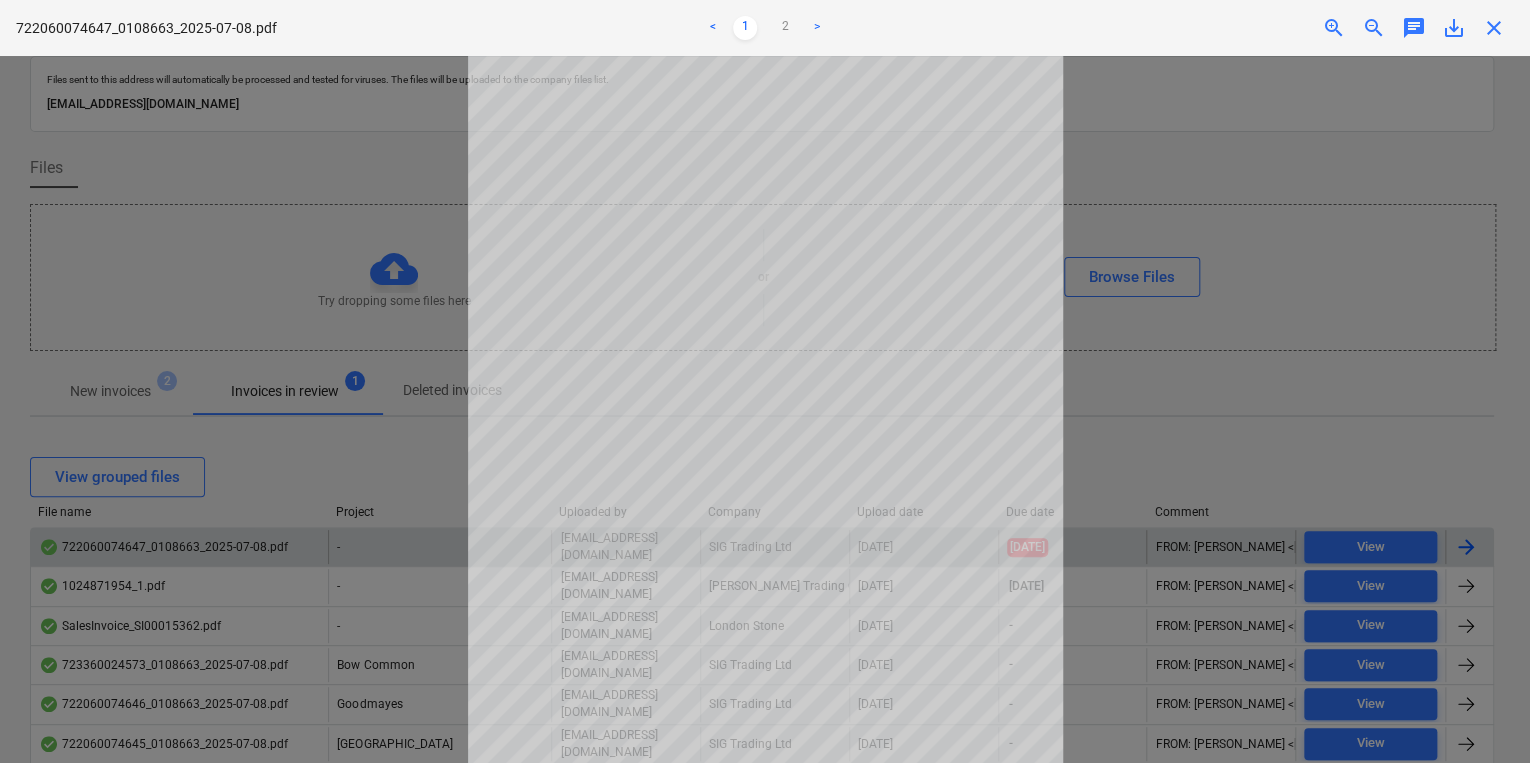 click on ">" at bounding box center [817, 28] 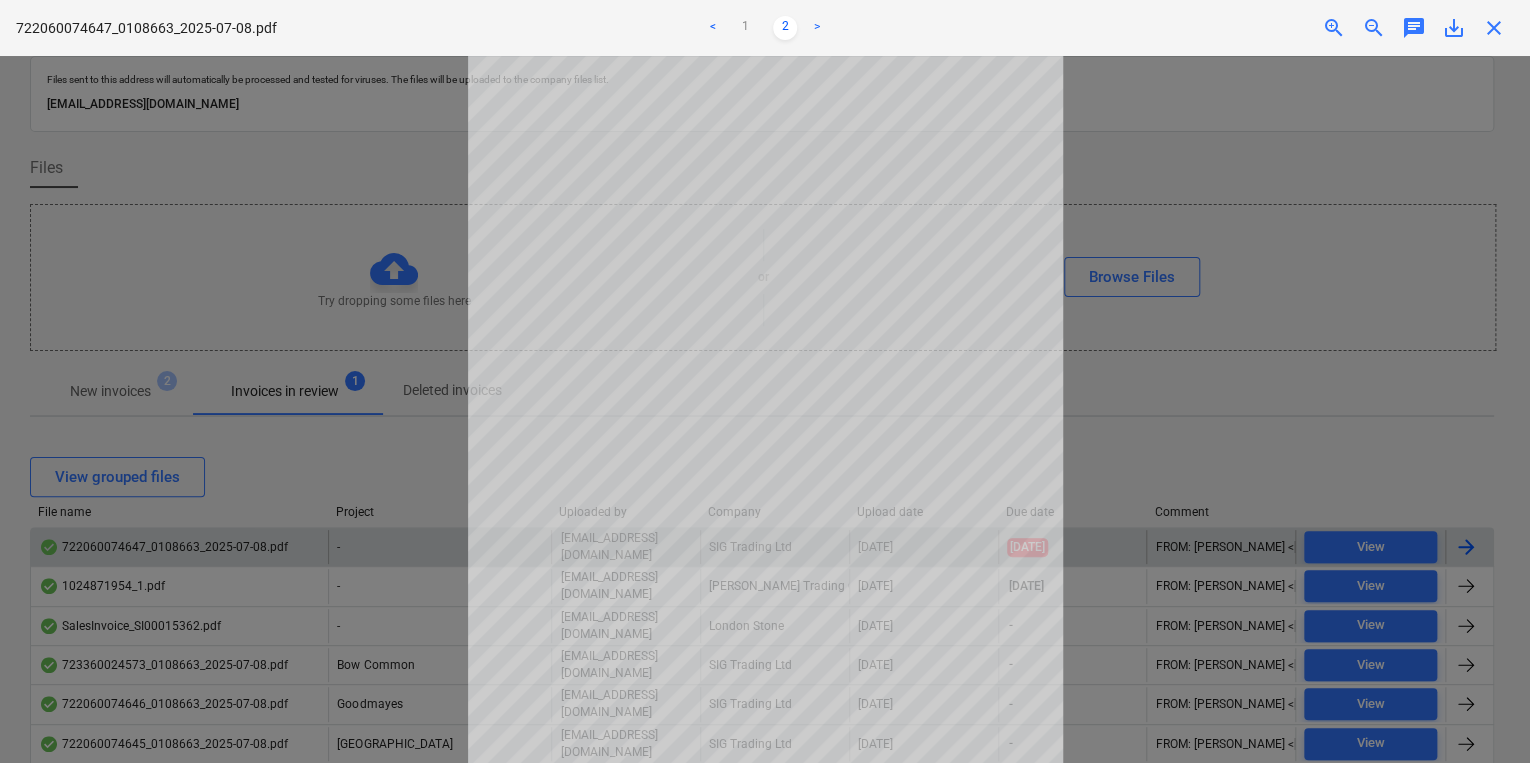 click on ">" at bounding box center (817, 28) 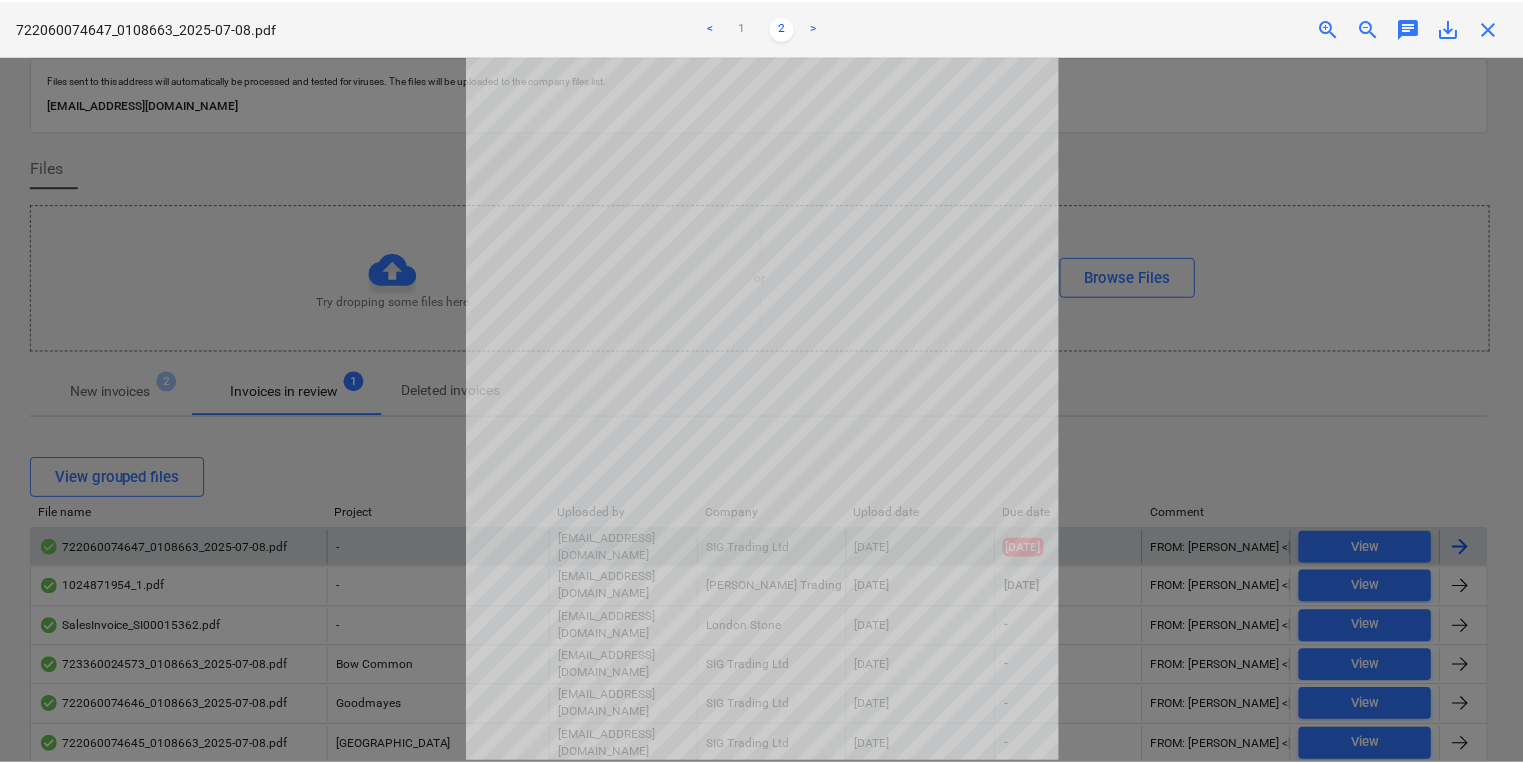 scroll, scrollTop: 139, scrollLeft: 0, axis: vertical 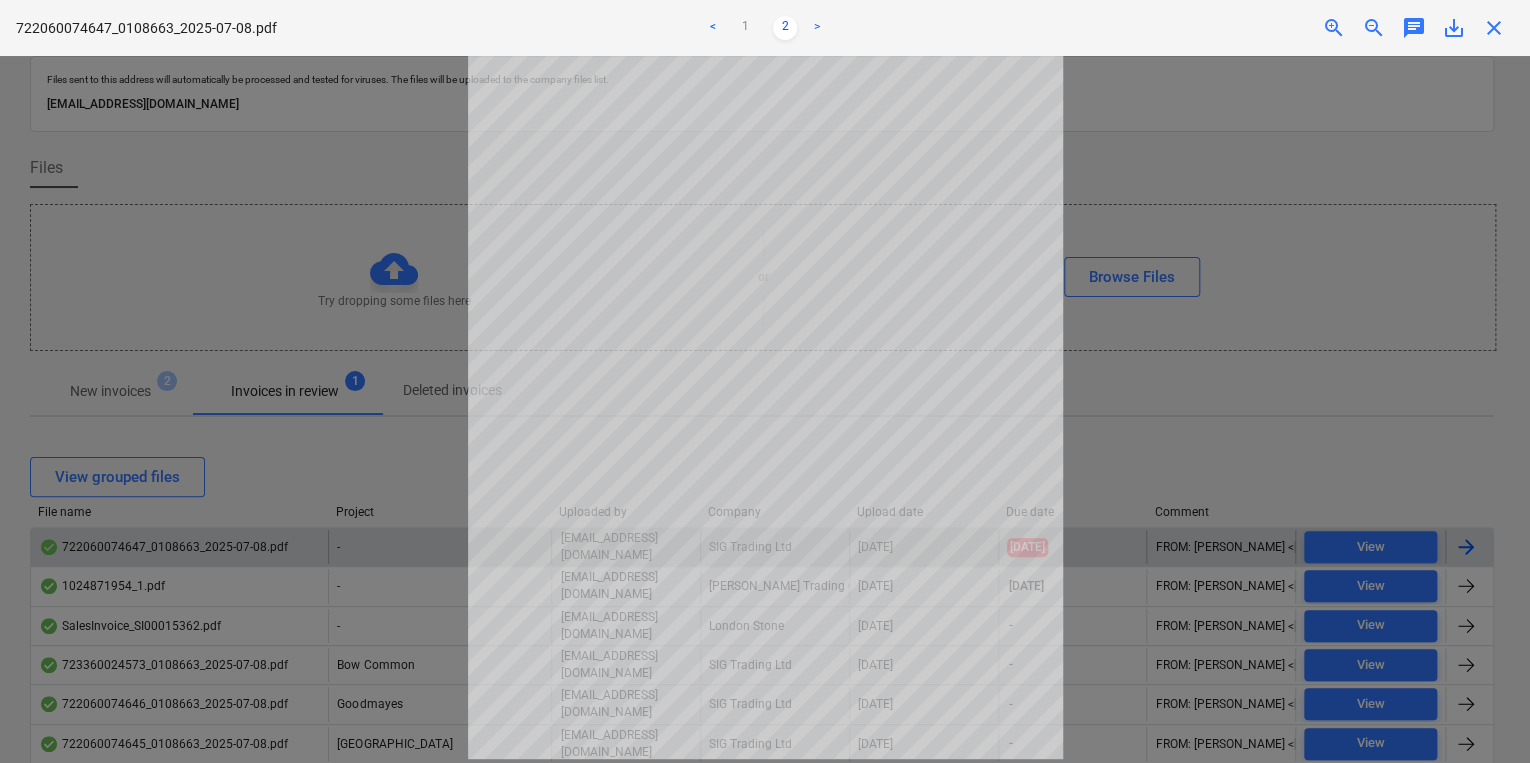 click on "<" at bounding box center [713, 28] 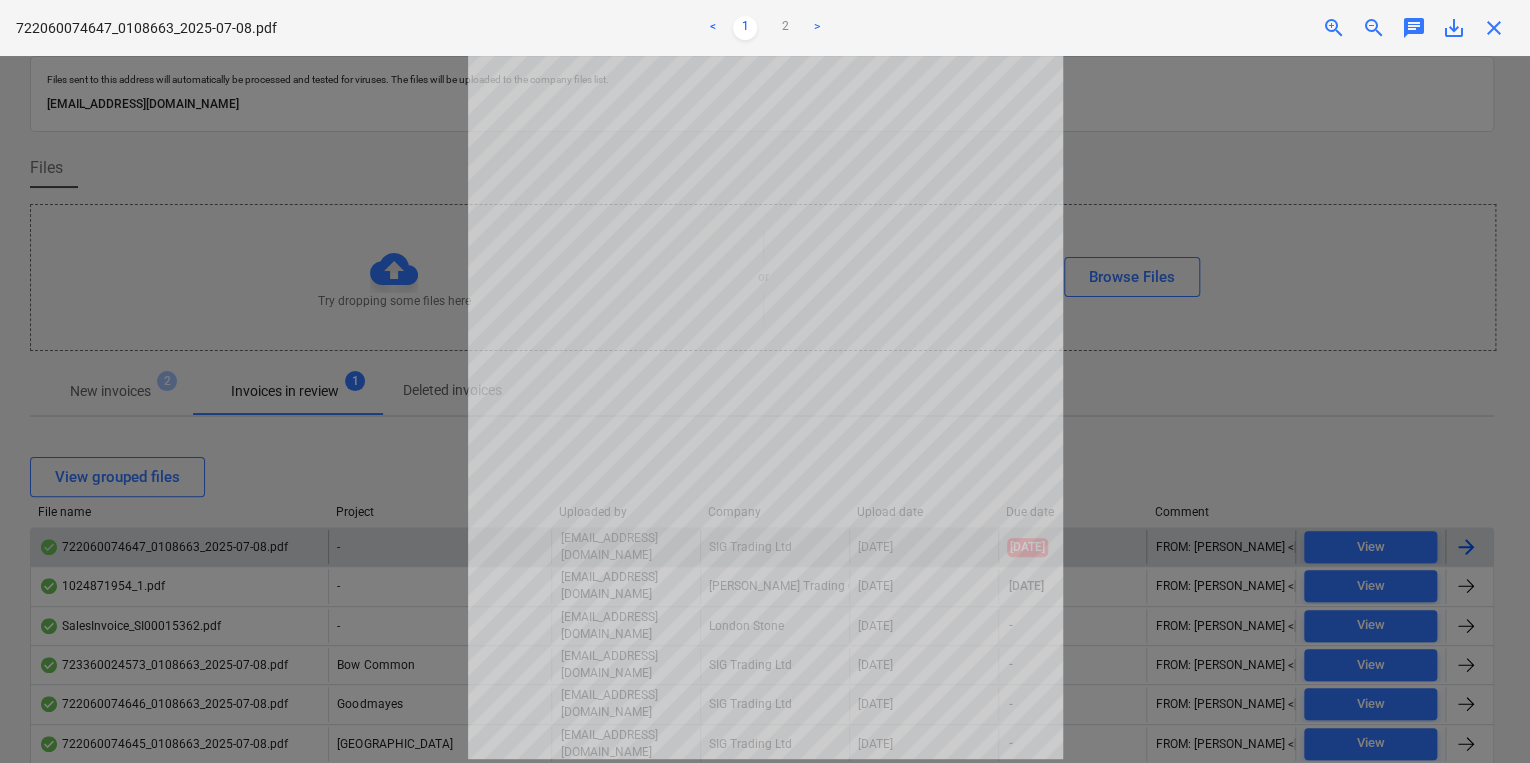 click on "zoom_in zoom_out chat 0 save_alt close" at bounding box center [1264, 28] 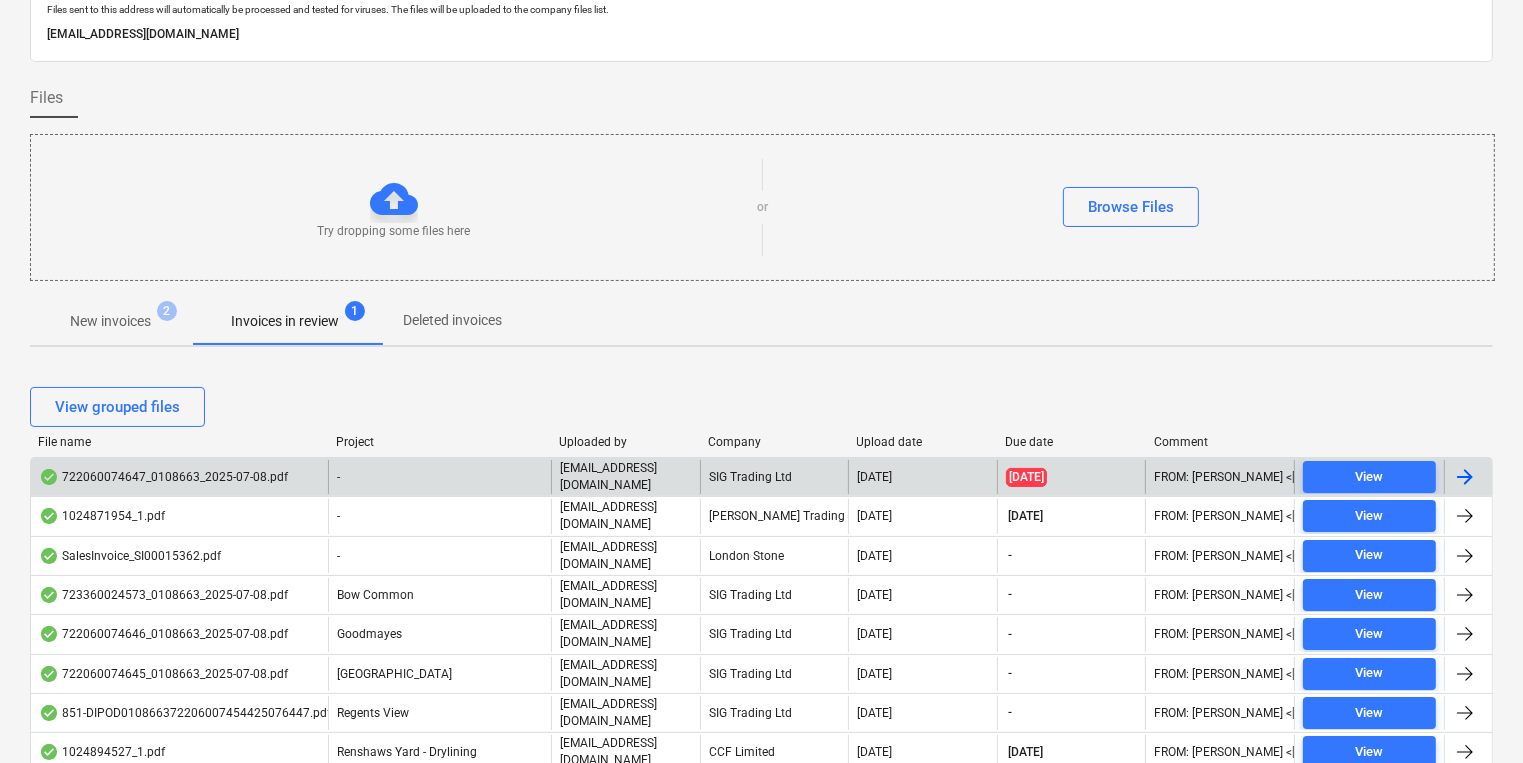 scroll, scrollTop: 0, scrollLeft: 0, axis: both 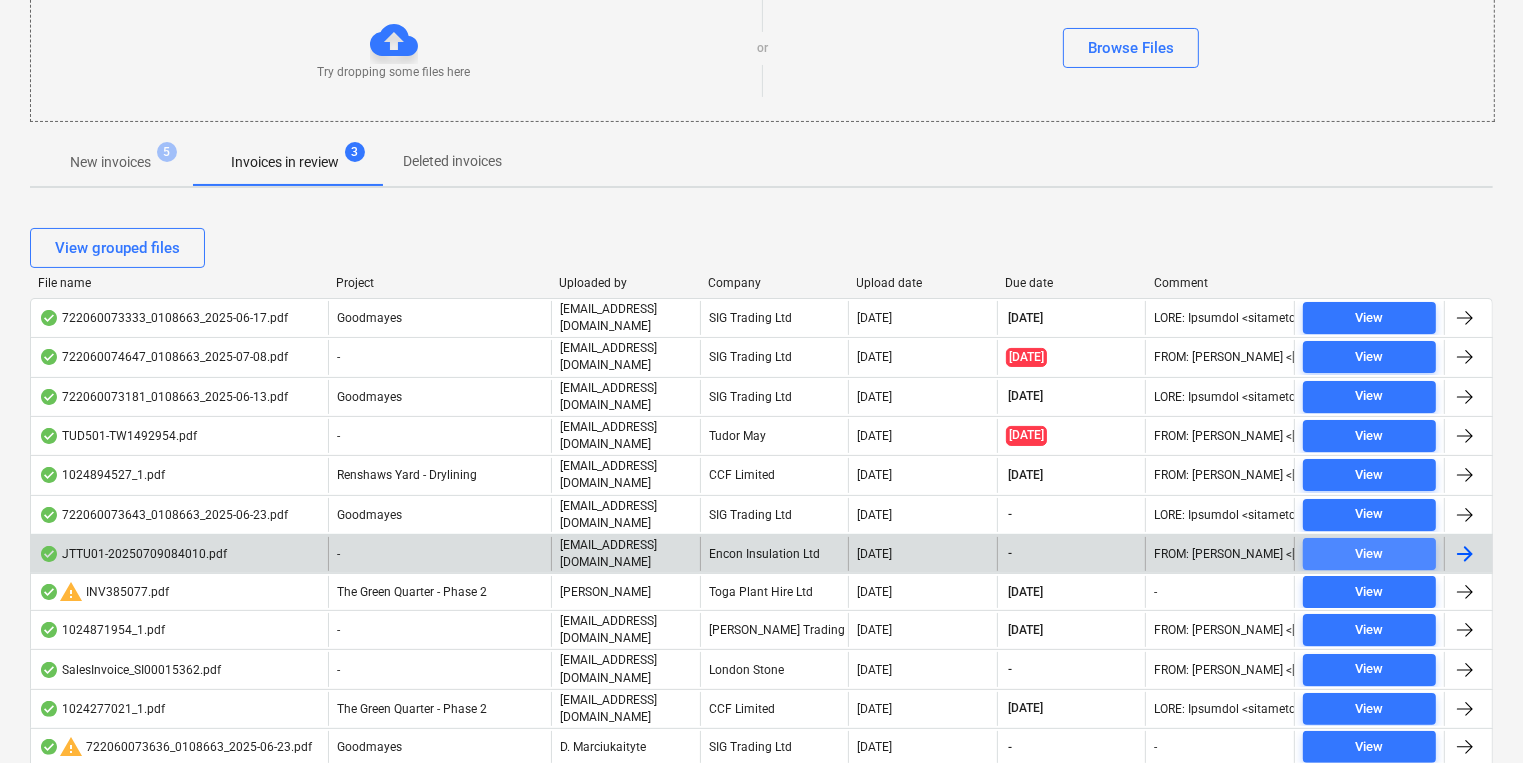 click on "View" at bounding box center [1370, 554] 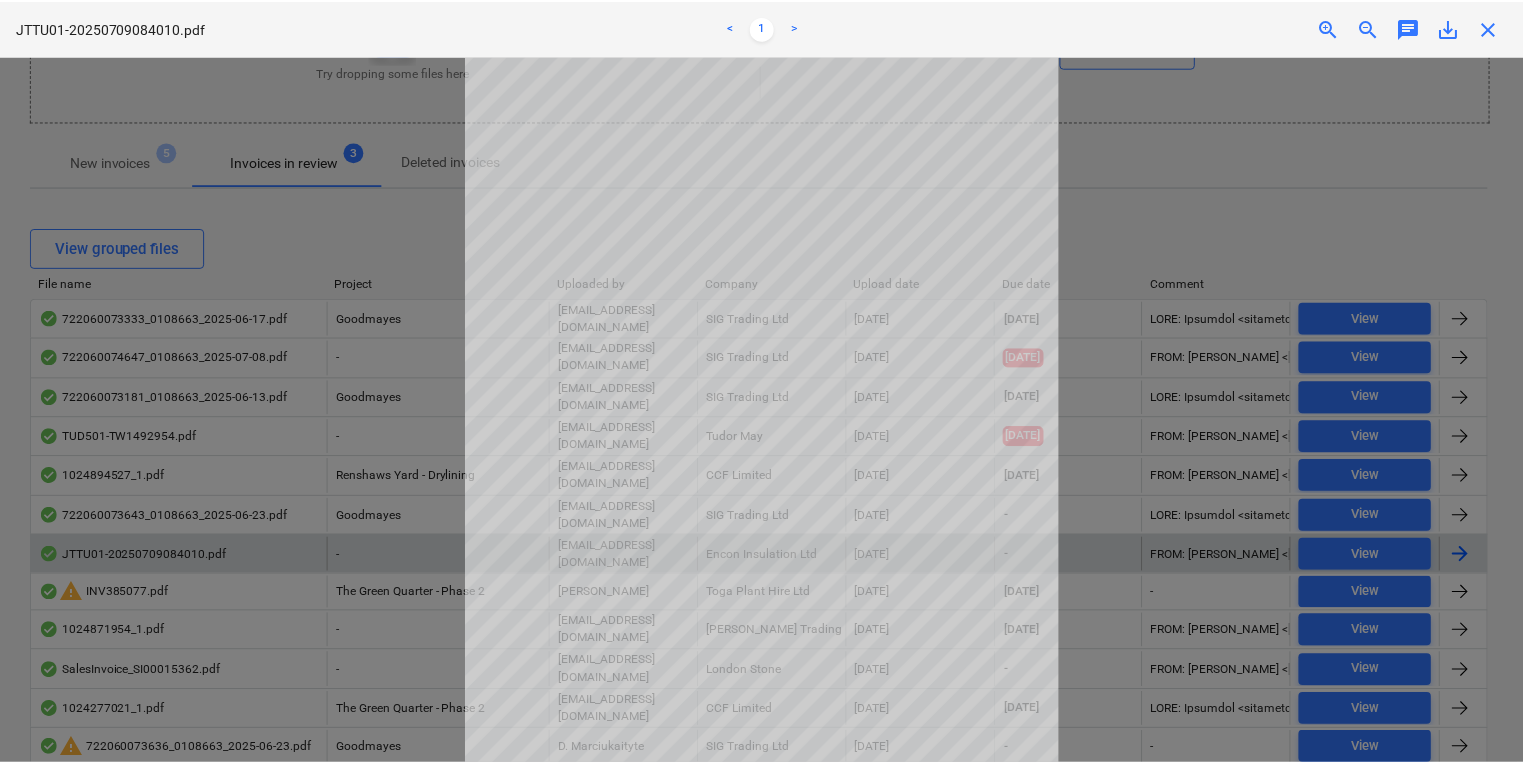 scroll, scrollTop: 138, scrollLeft: 0, axis: vertical 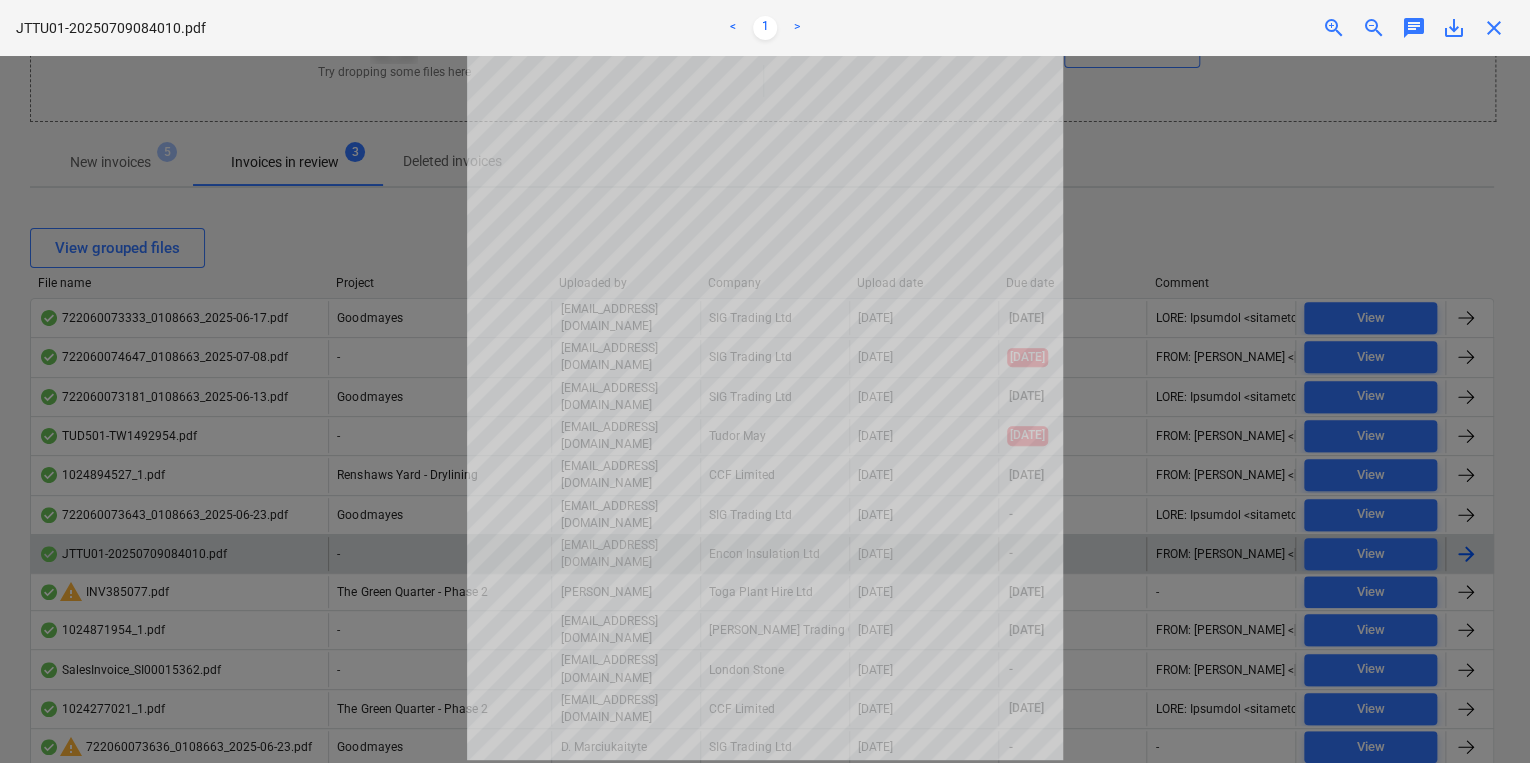 click at bounding box center [765, 409] 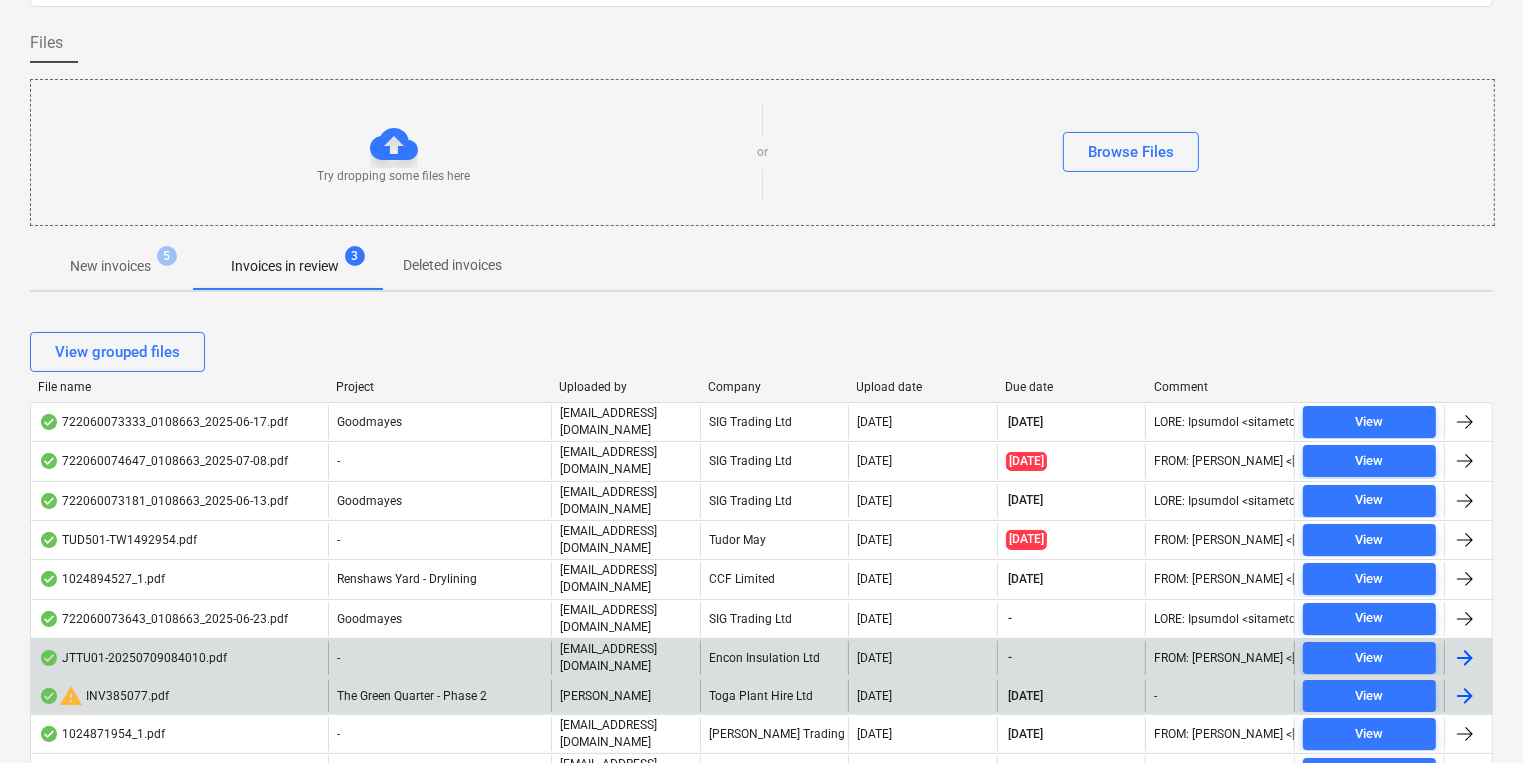 scroll, scrollTop: 240, scrollLeft: 0, axis: vertical 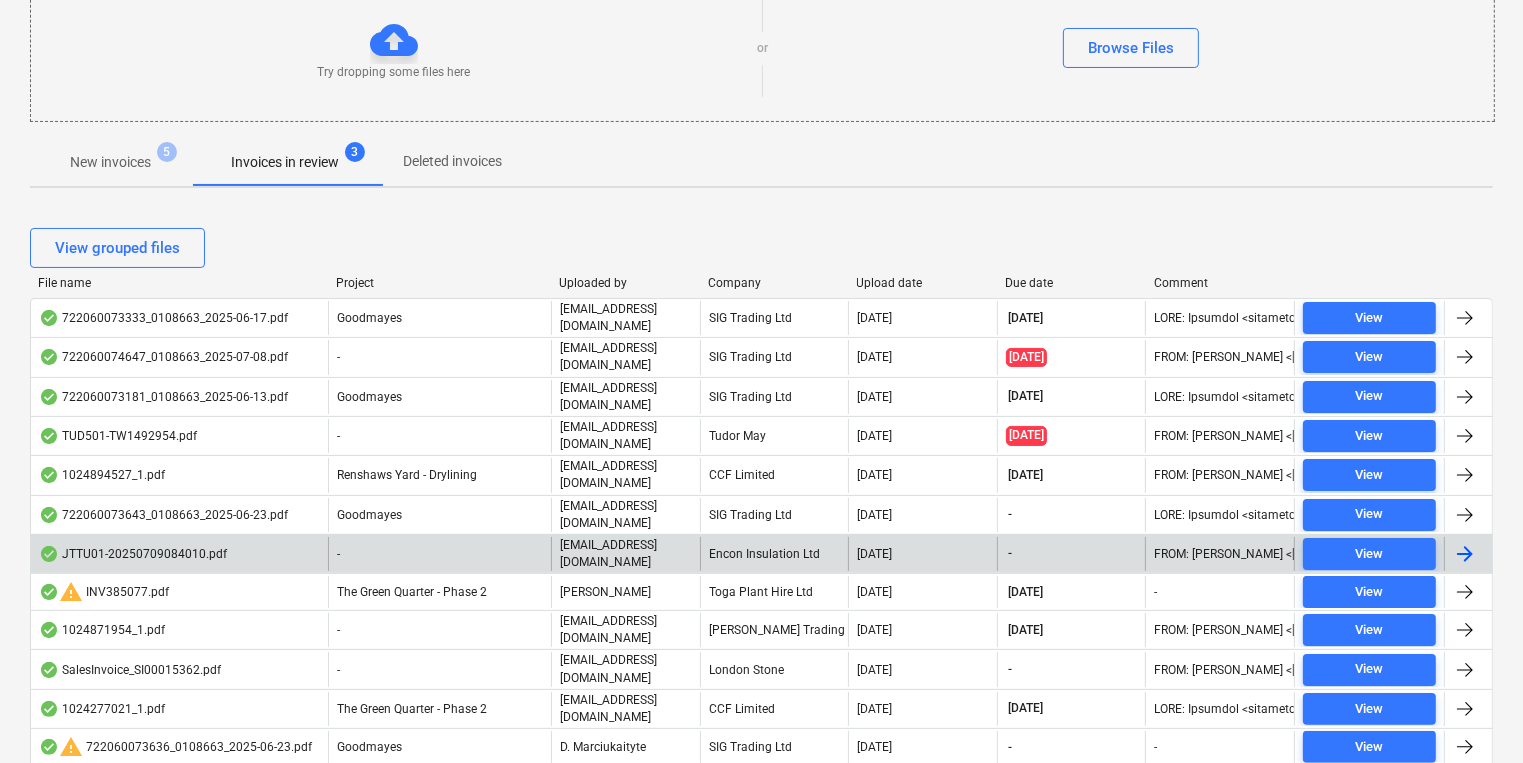 click on "-" at bounding box center (439, 554) 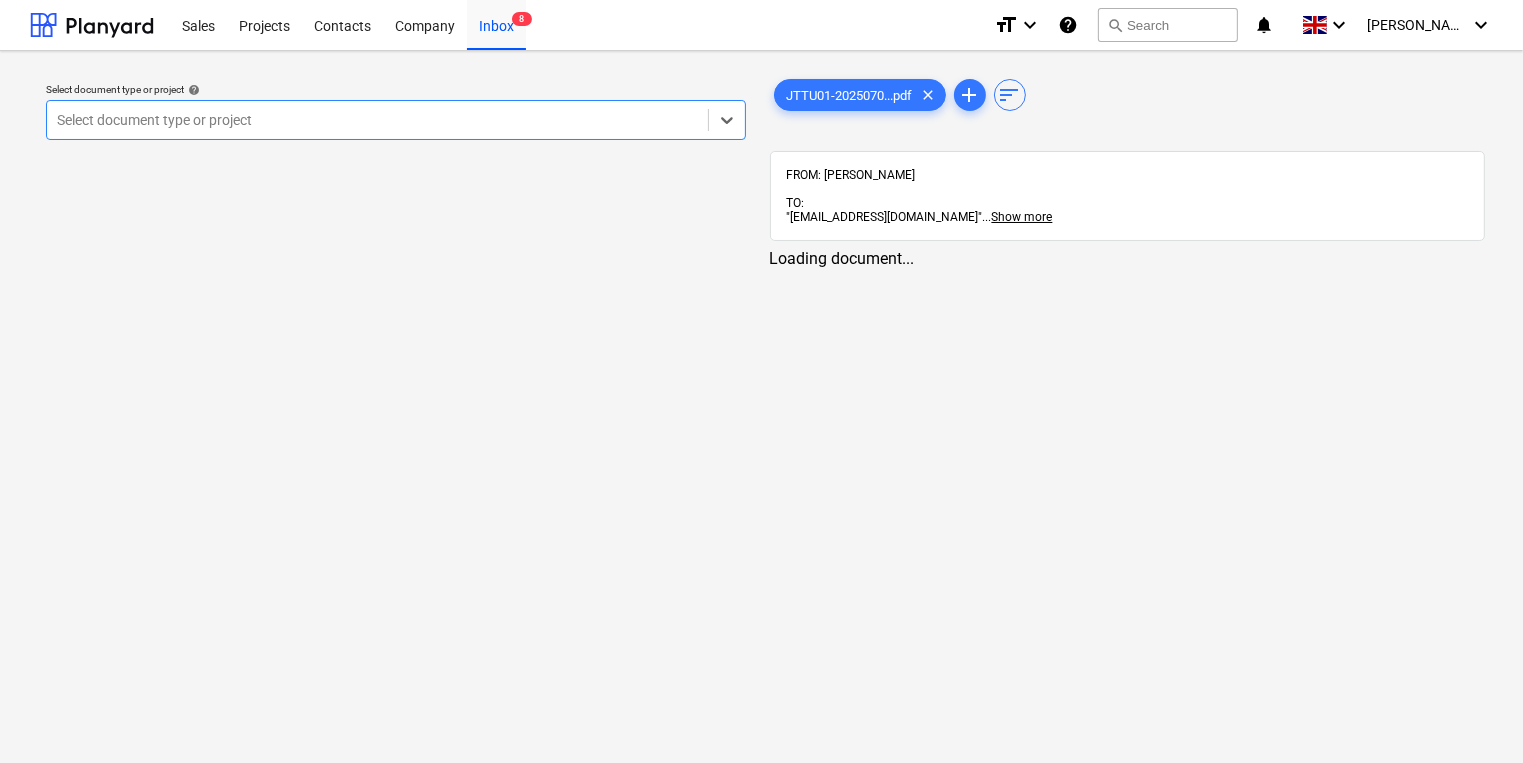 scroll, scrollTop: 0, scrollLeft: 0, axis: both 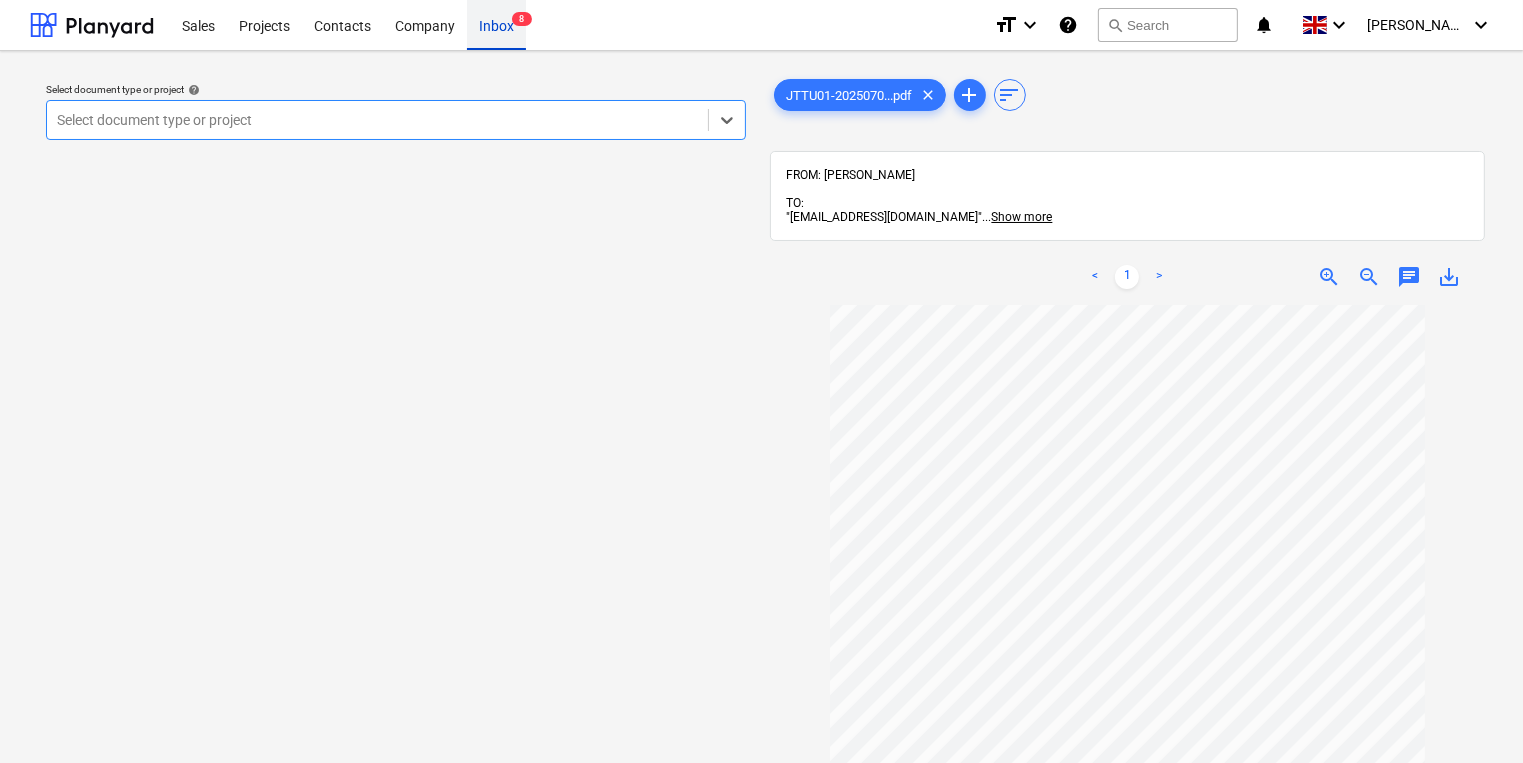 click on "Inbox 8" at bounding box center (496, 24) 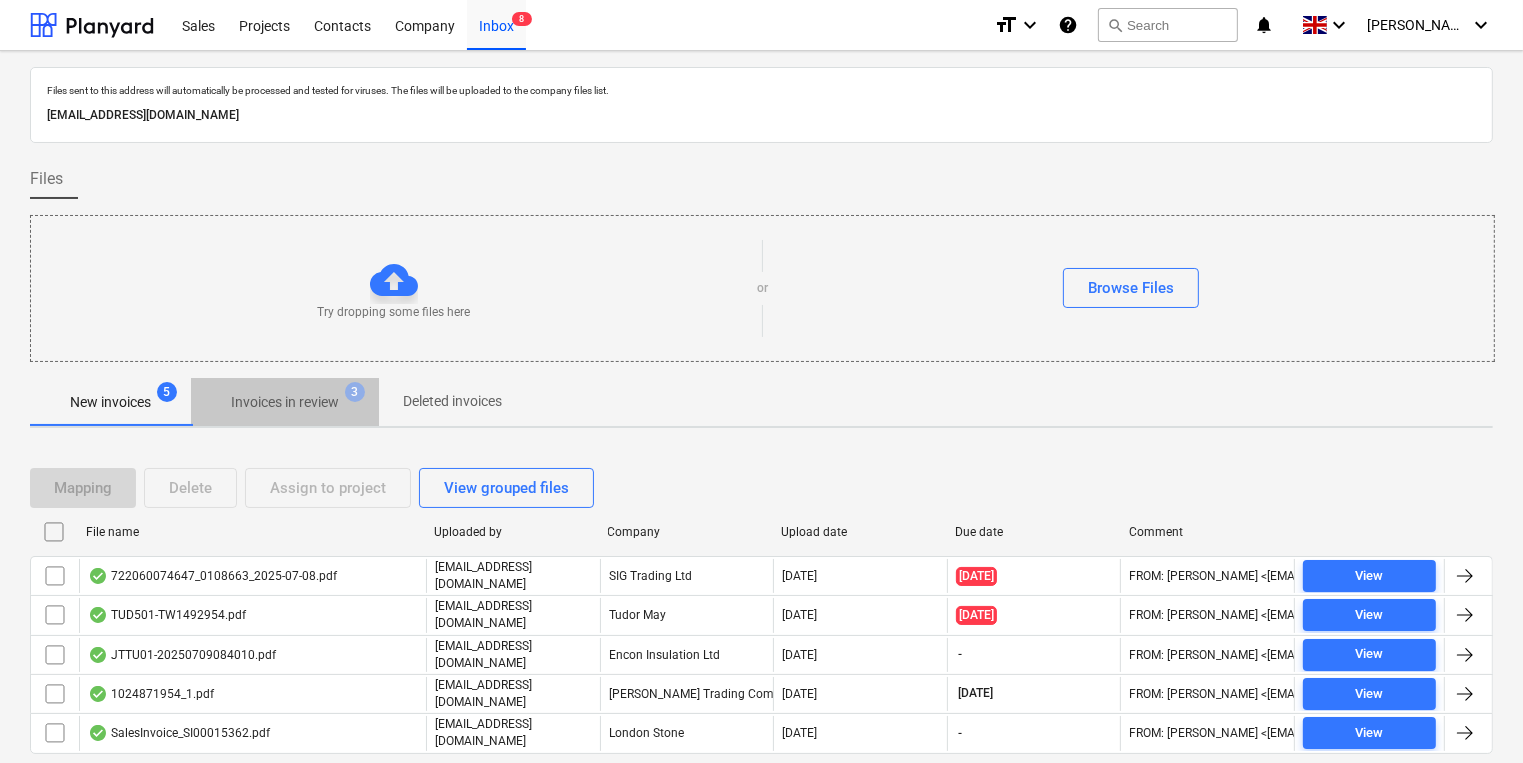 click on "Invoices in review" at bounding box center (285, 402) 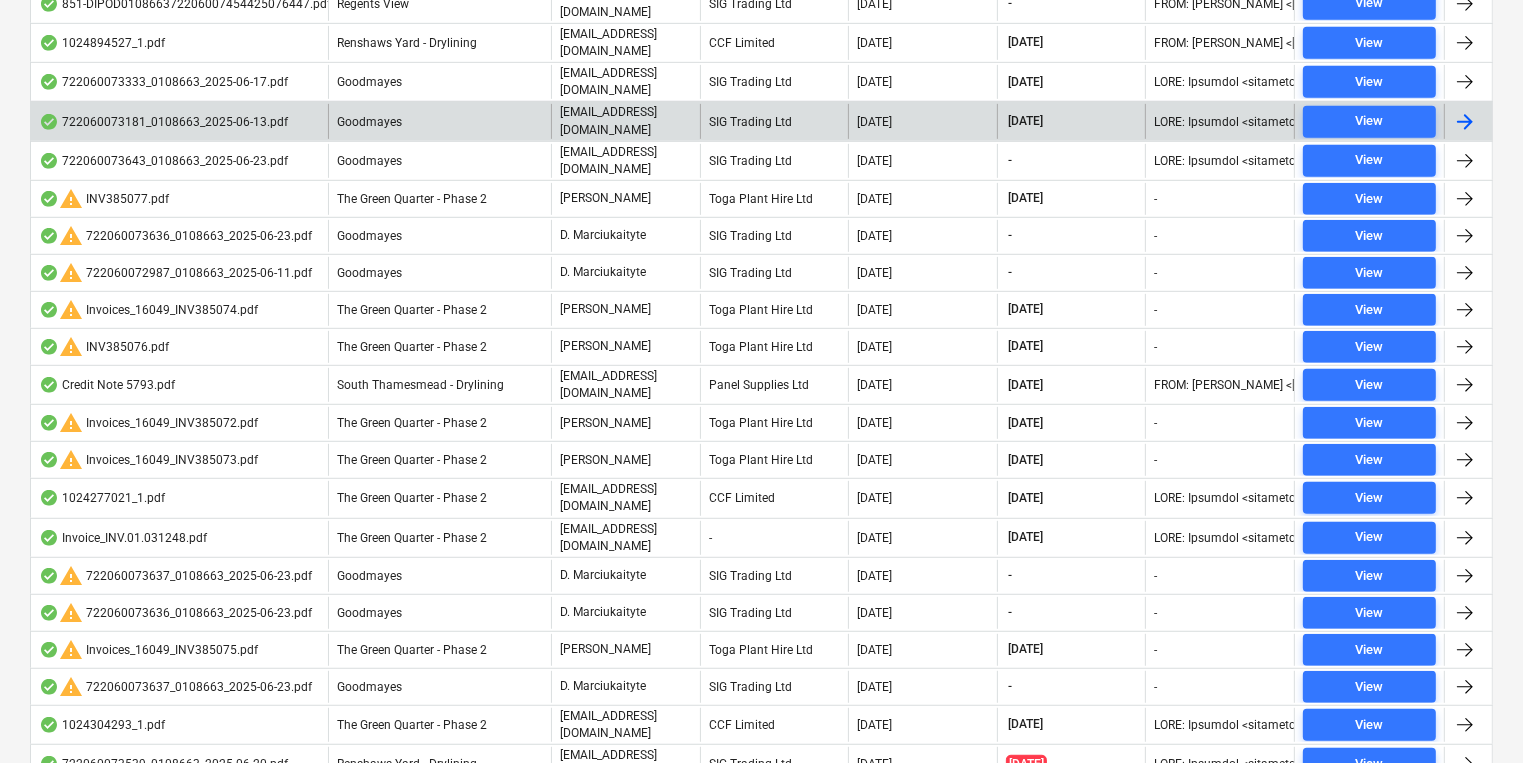 scroll, scrollTop: 1024, scrollLeft: 0, axis: vertical 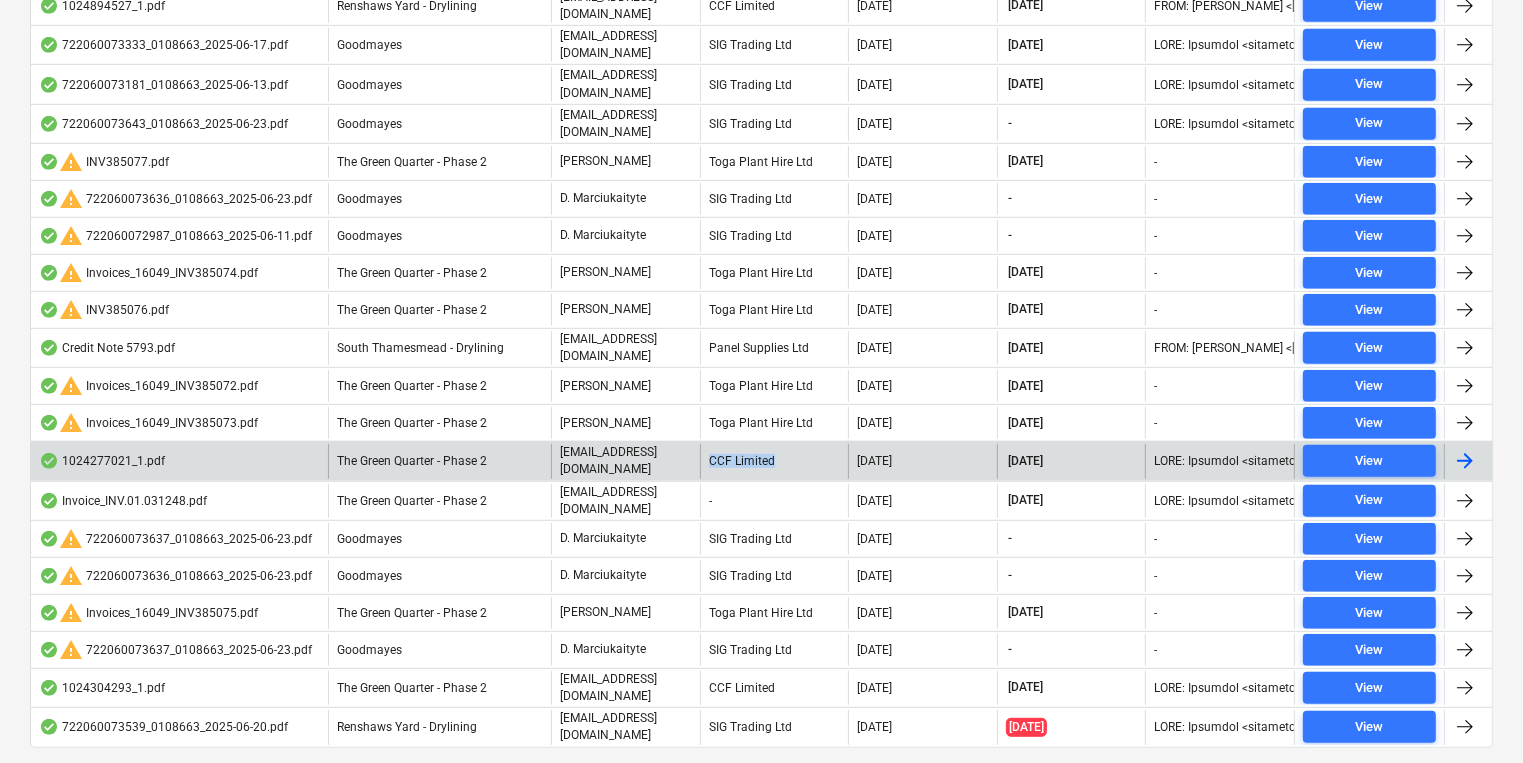 drag, startPoint x: 773, startPoint y: 412, endPoint x: 708, endPoint y: 412, distance: 65 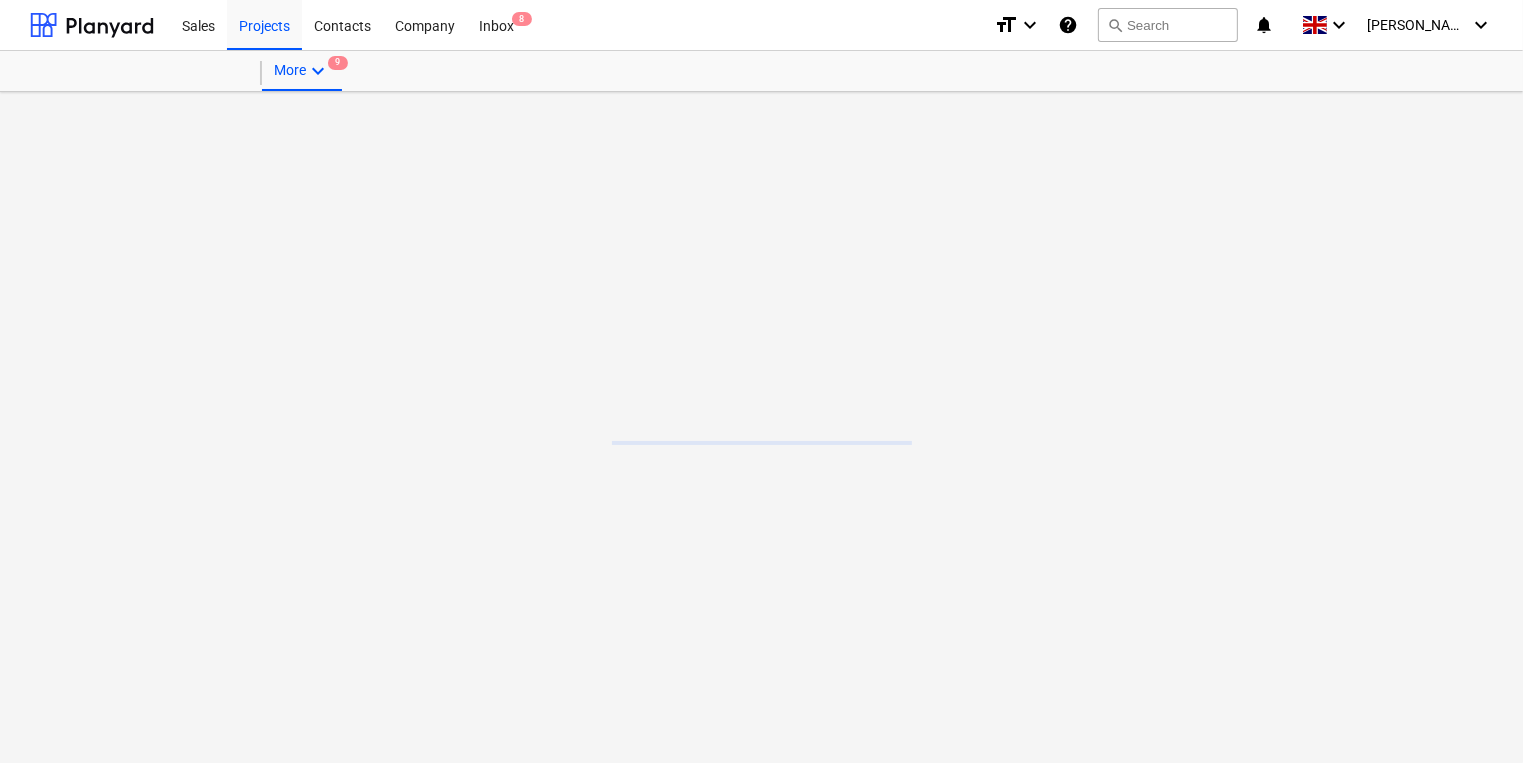 scroll, scrollTop: 0, scrollLeft: 0, axis: both 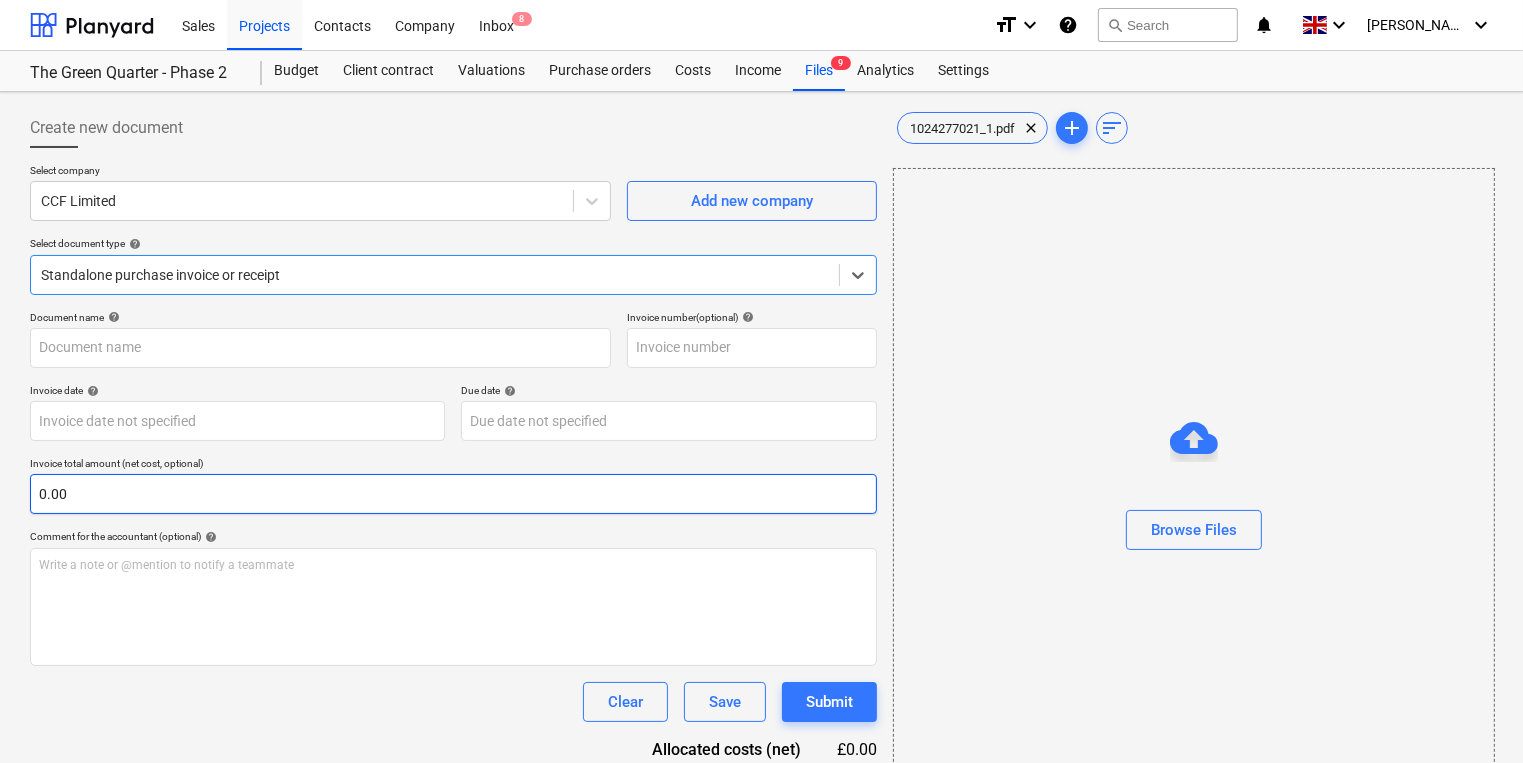 type on "1024277021" 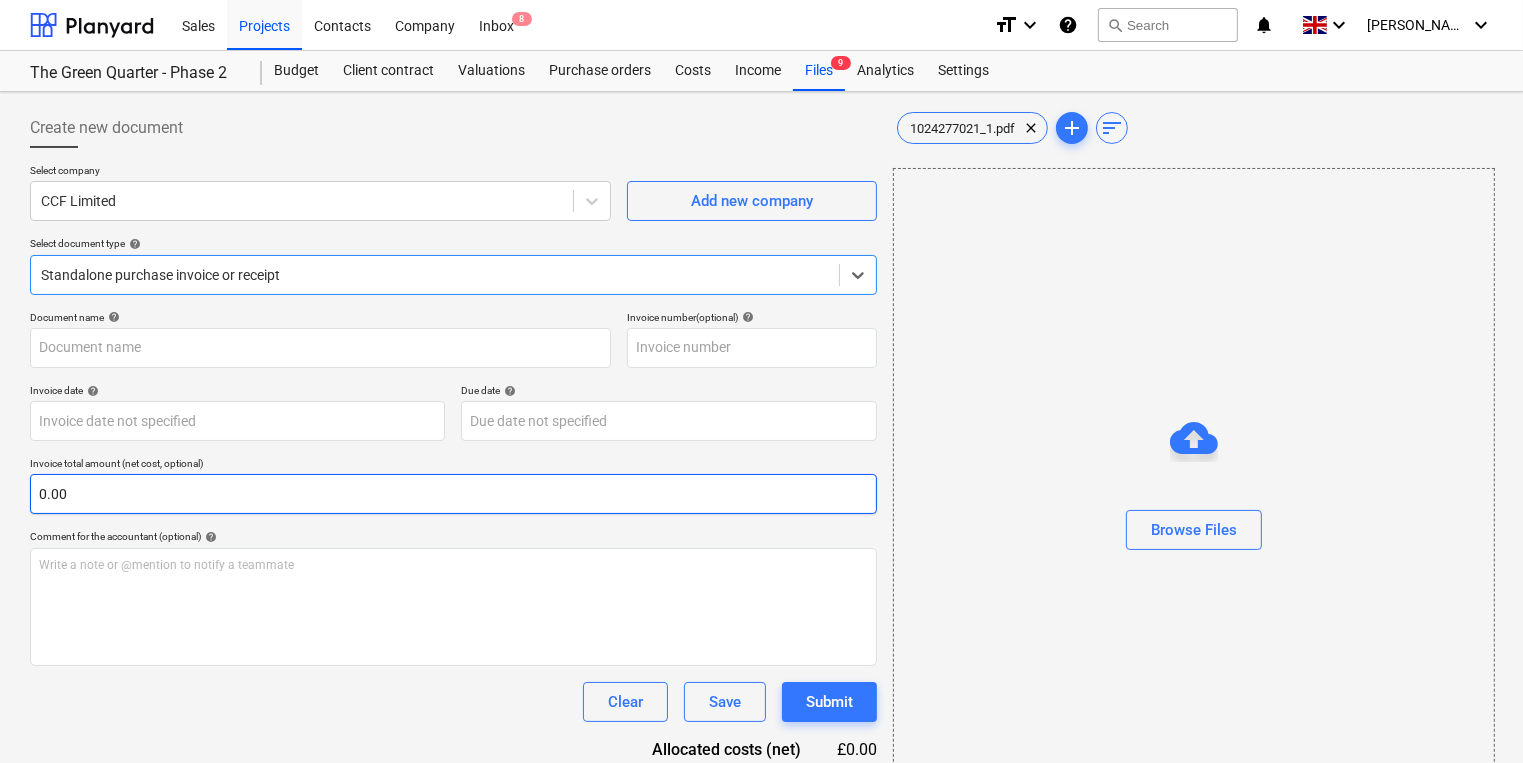 type on "1024277021" 